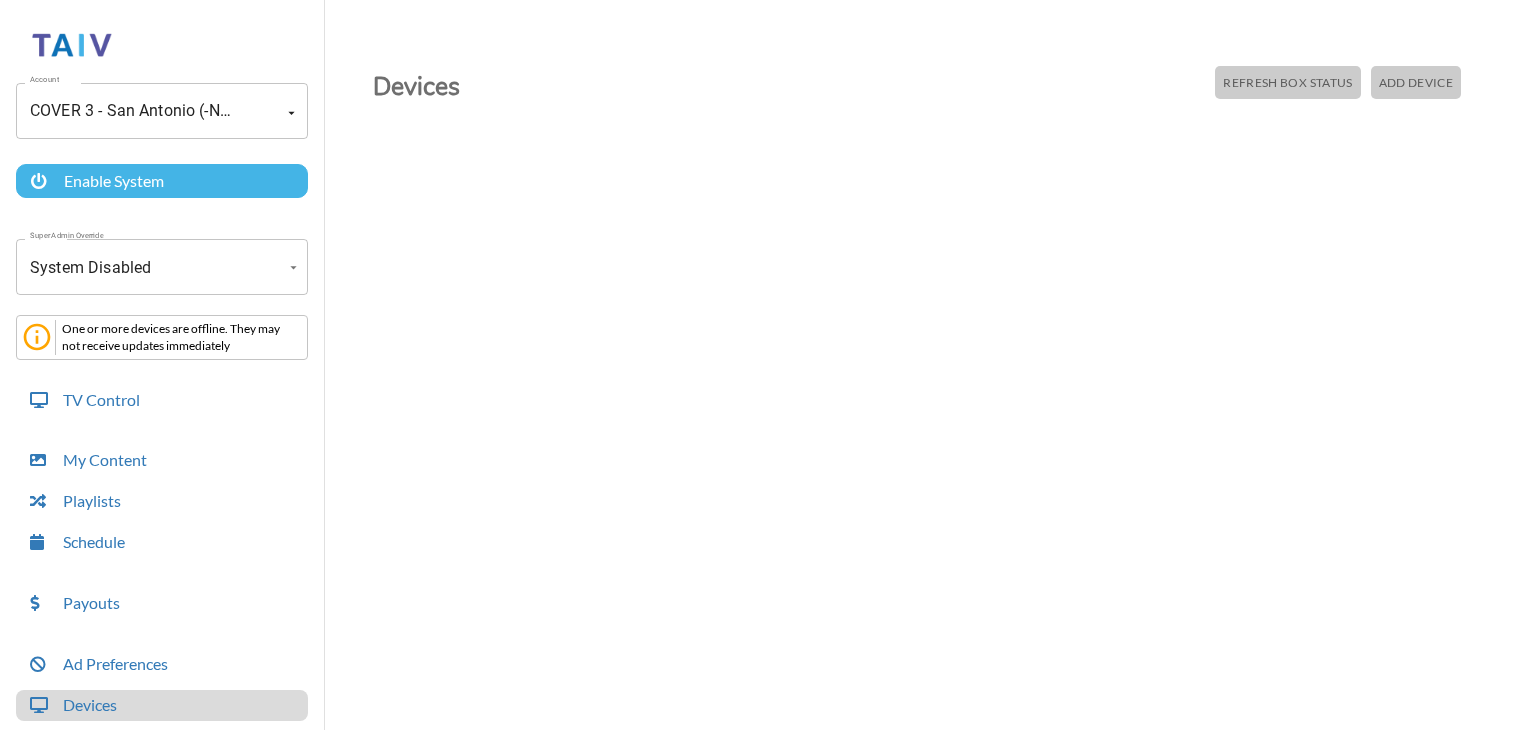 scroll, scrollTop: 0, scrollLeft: 0, axis: both 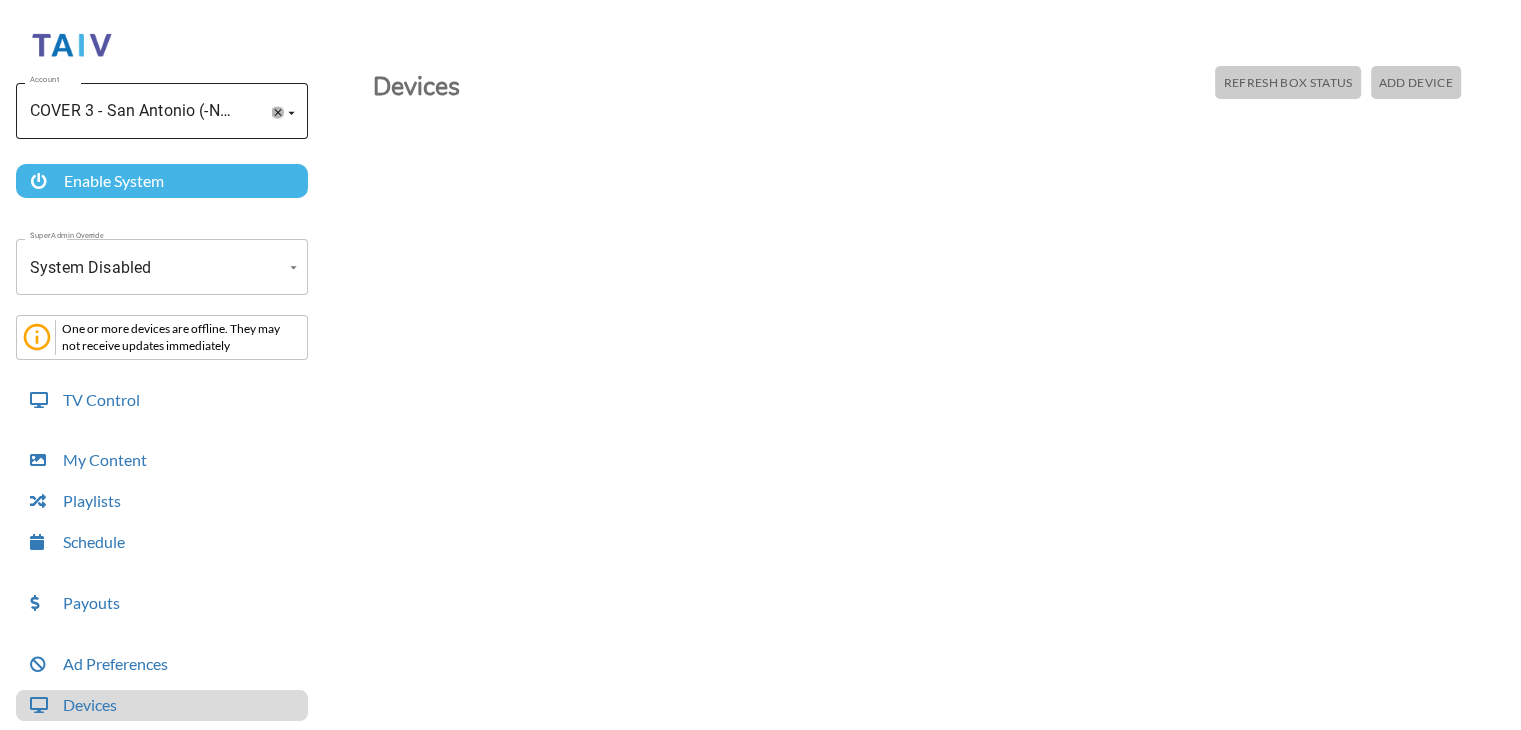 click at bounding box center (278, 113) 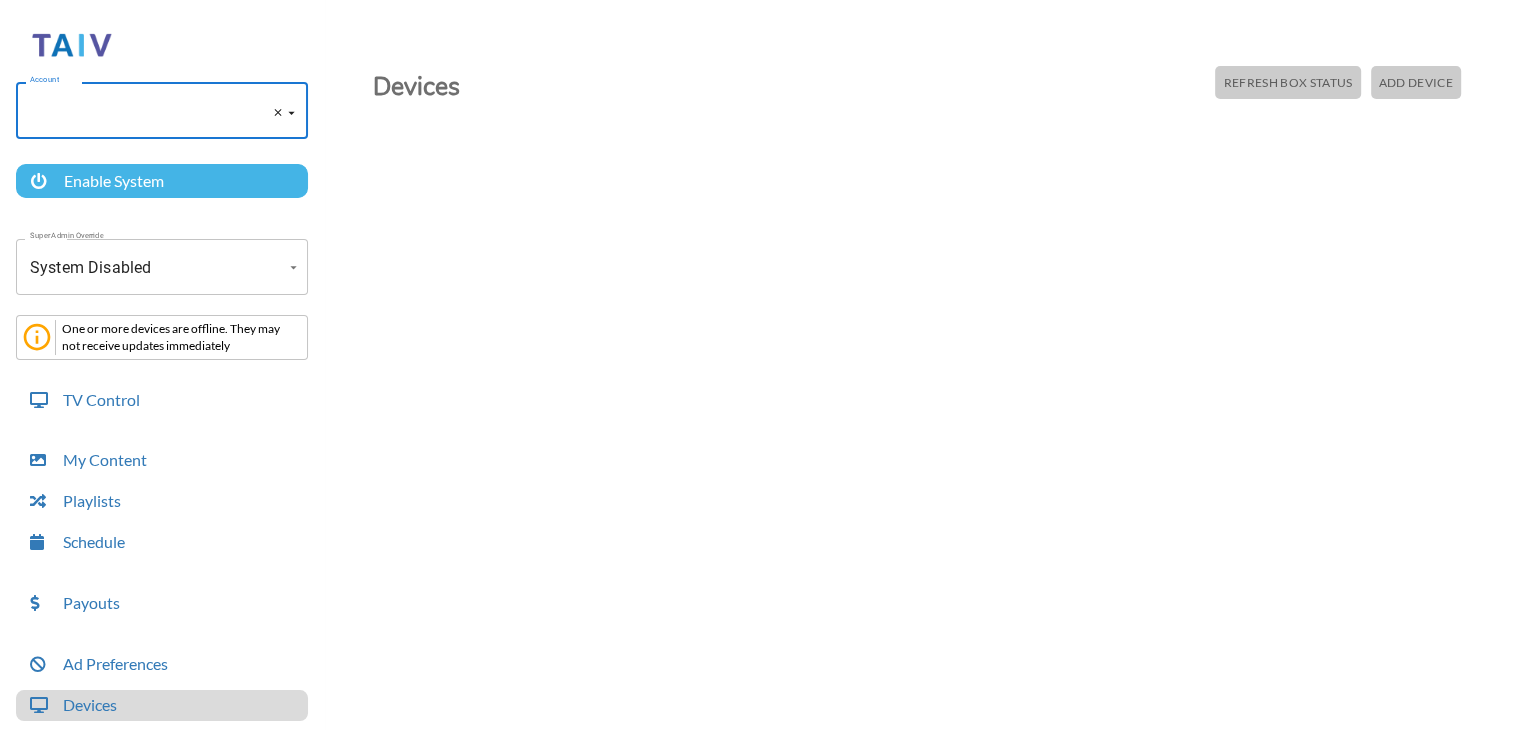 scroll, scrollTop: 0, scrollLeft: 0, axis: both 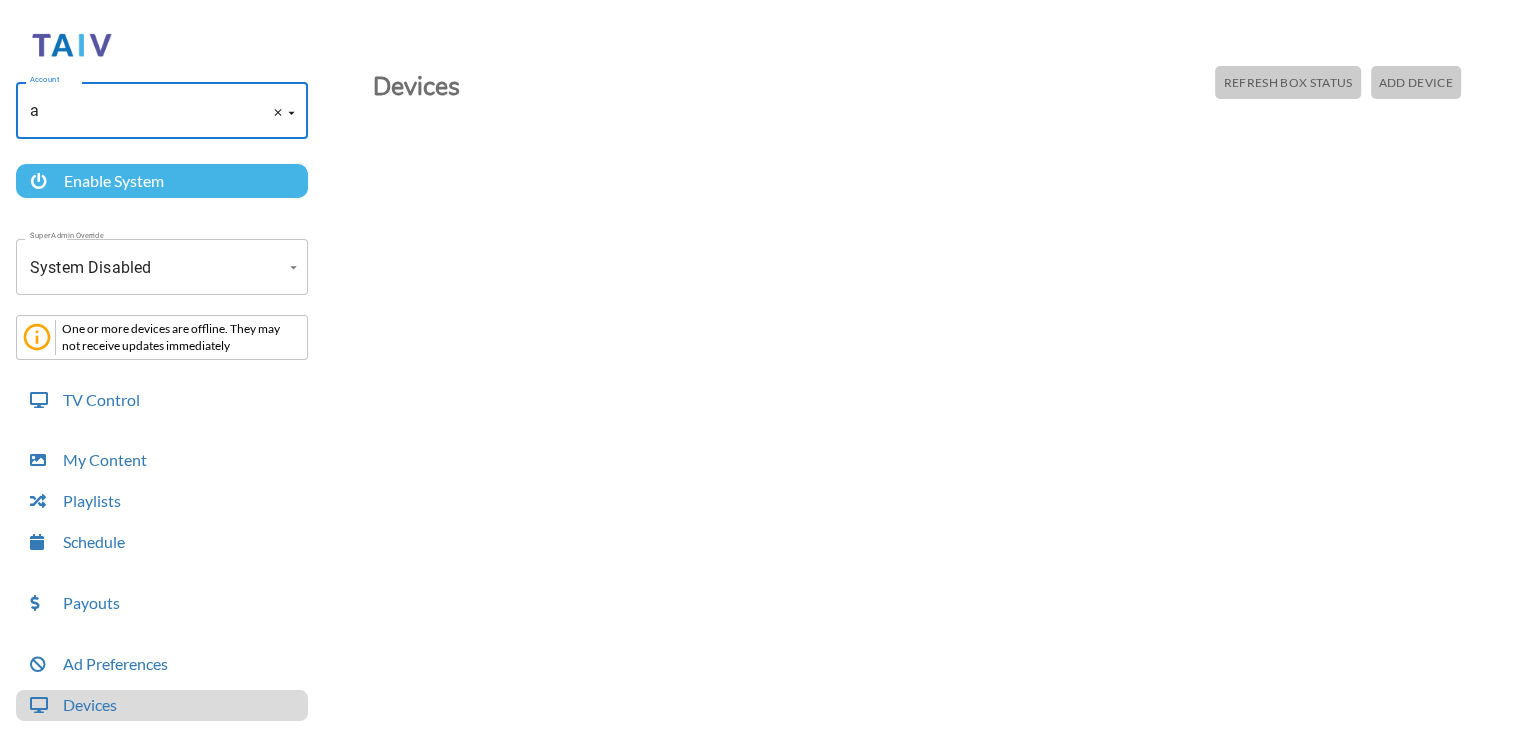 type on "an" 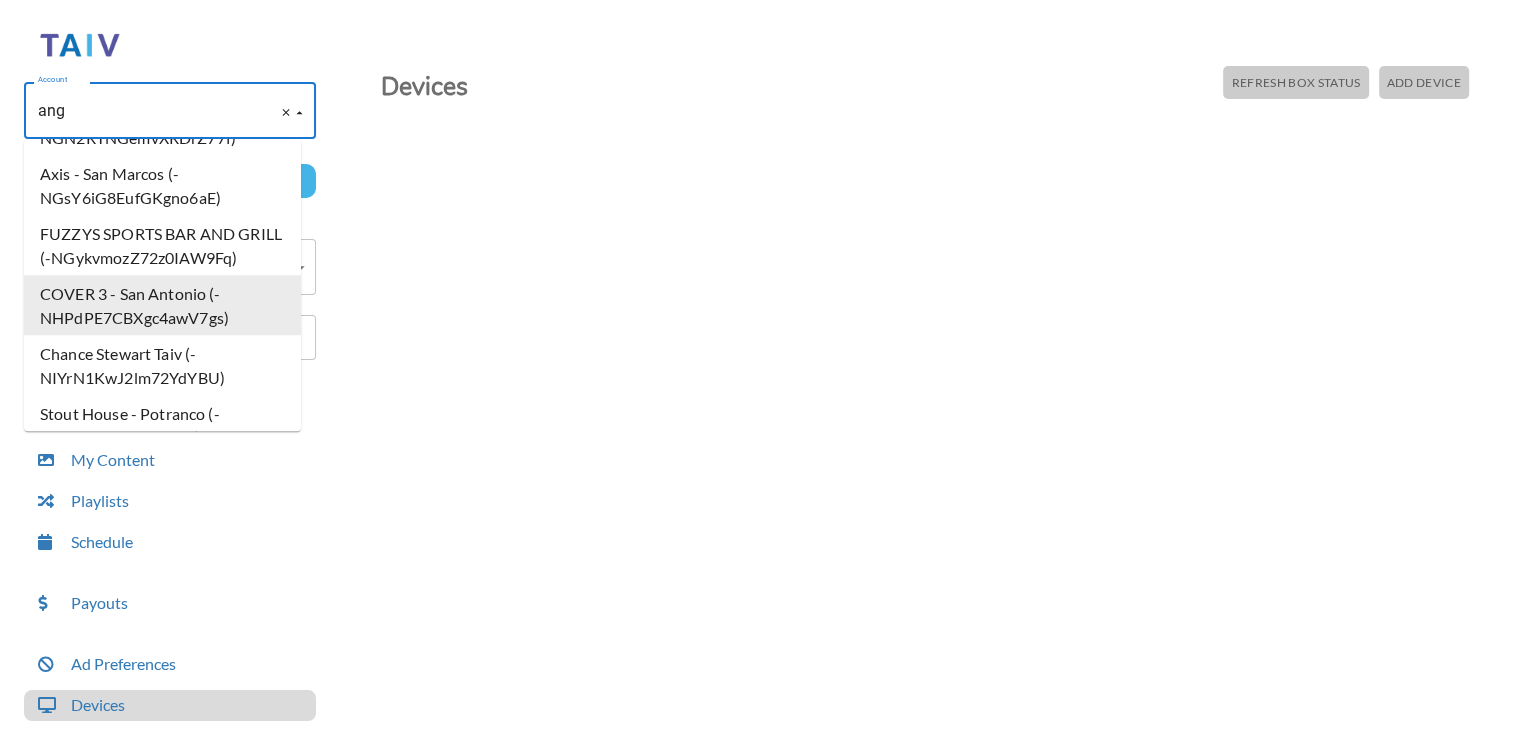 scroll, scrollTop: 0, scrollLeft: 0, axis: both 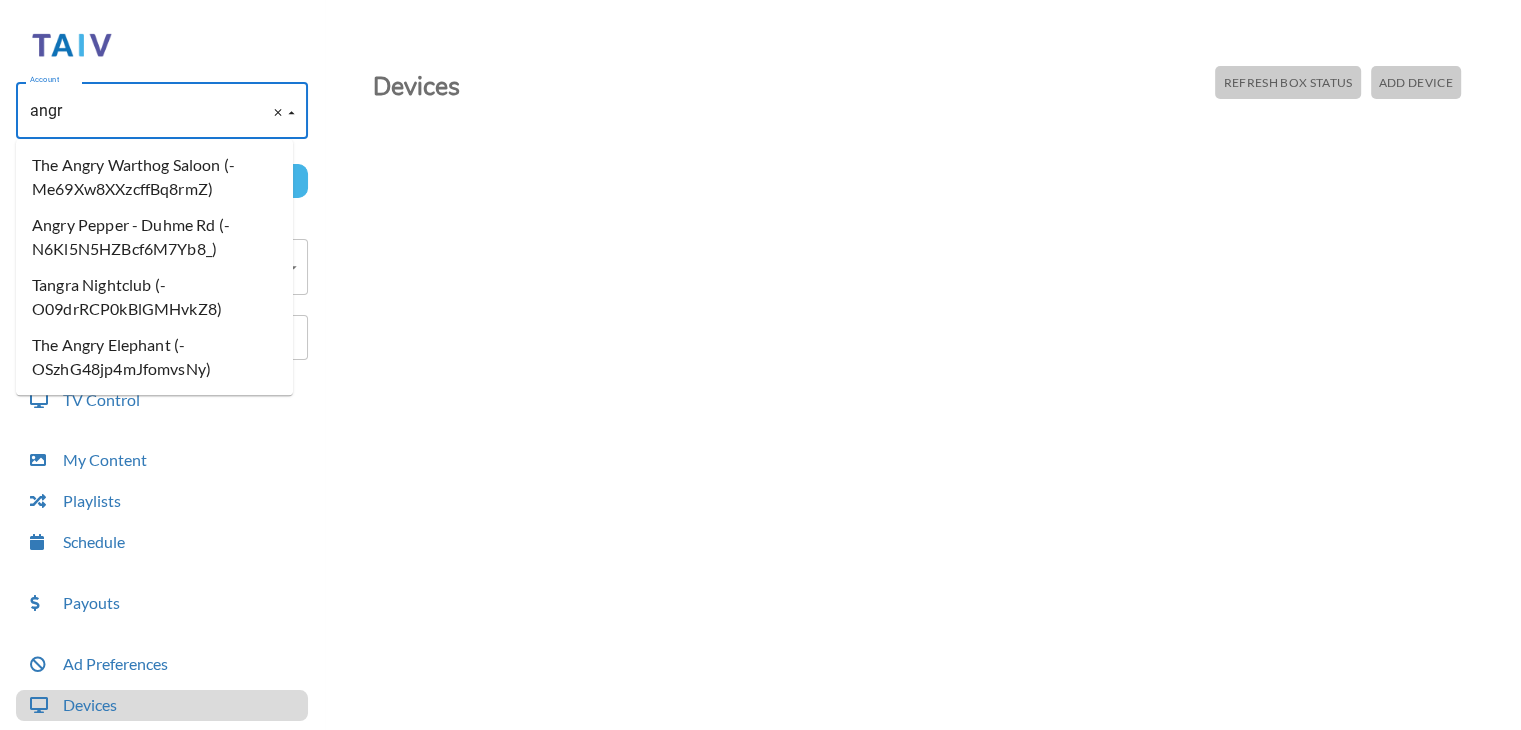 click on "The Angry Elephant (-OSzhG48jp4mJfomvsNy)" at bounding box center [154, 357] 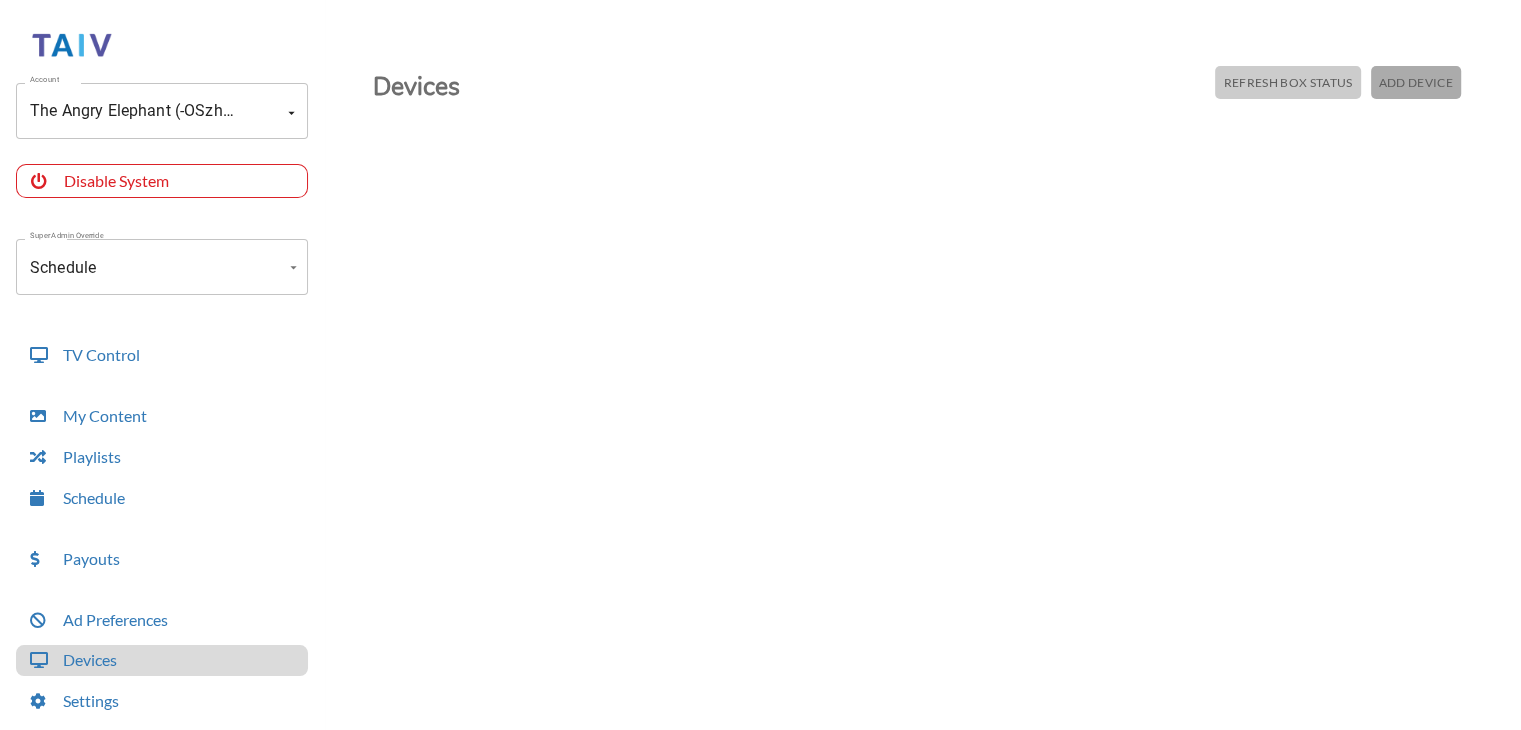 click on "Add Device" at bounding box center (1287, 82) 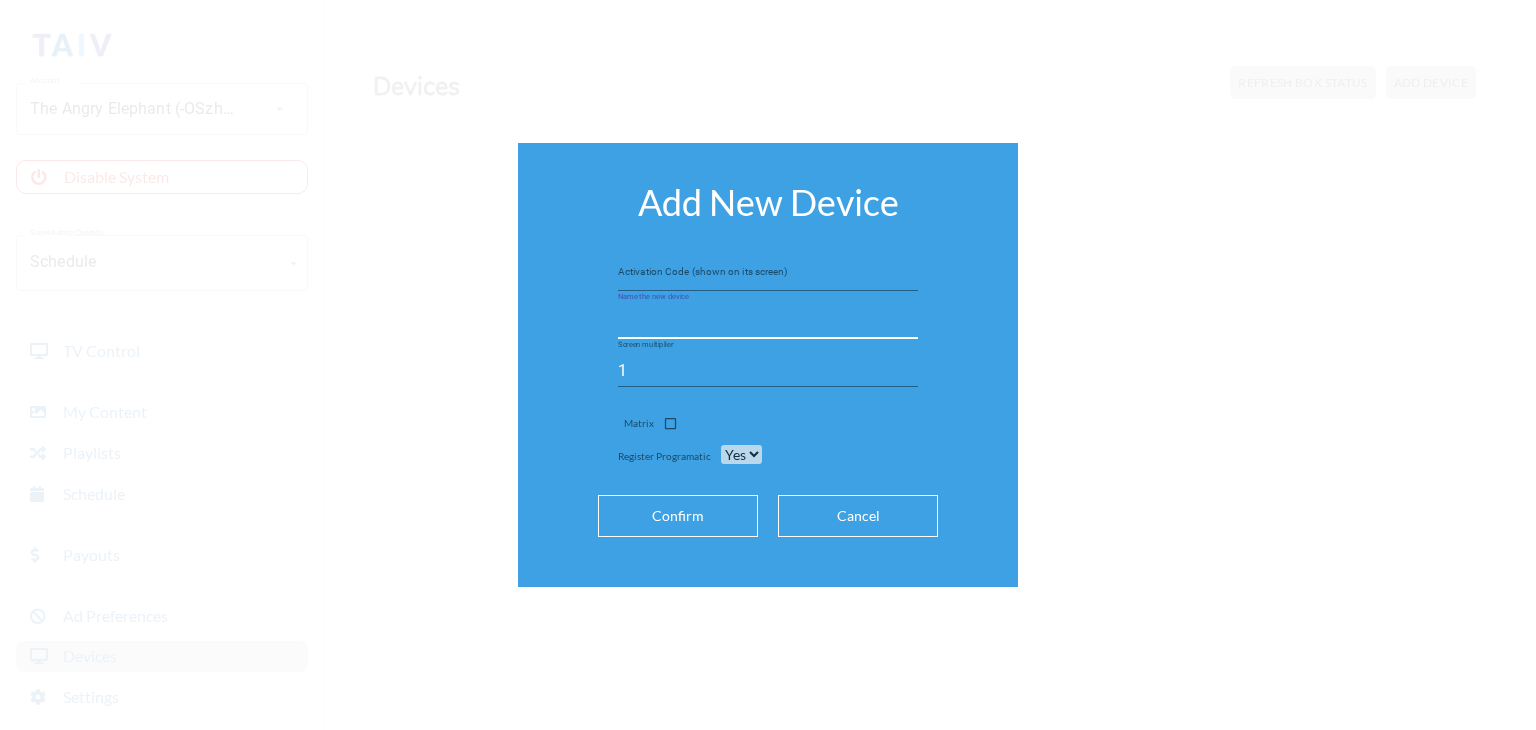 click at bounding box center [768, 323] 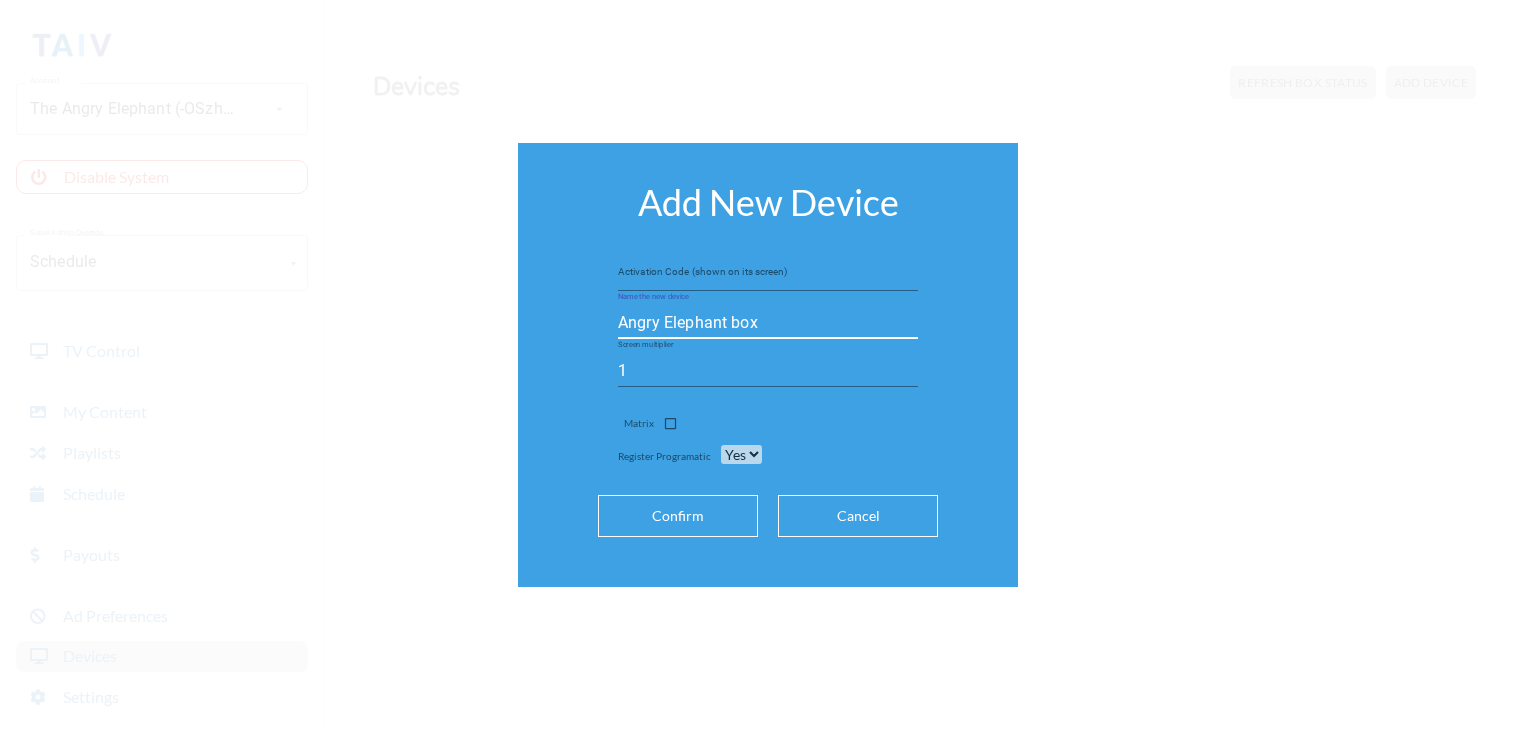 drag, startPoint x: 772, startPoint y: 325, endPoint x: 596, endPoint y: 340, distance: 176.63805 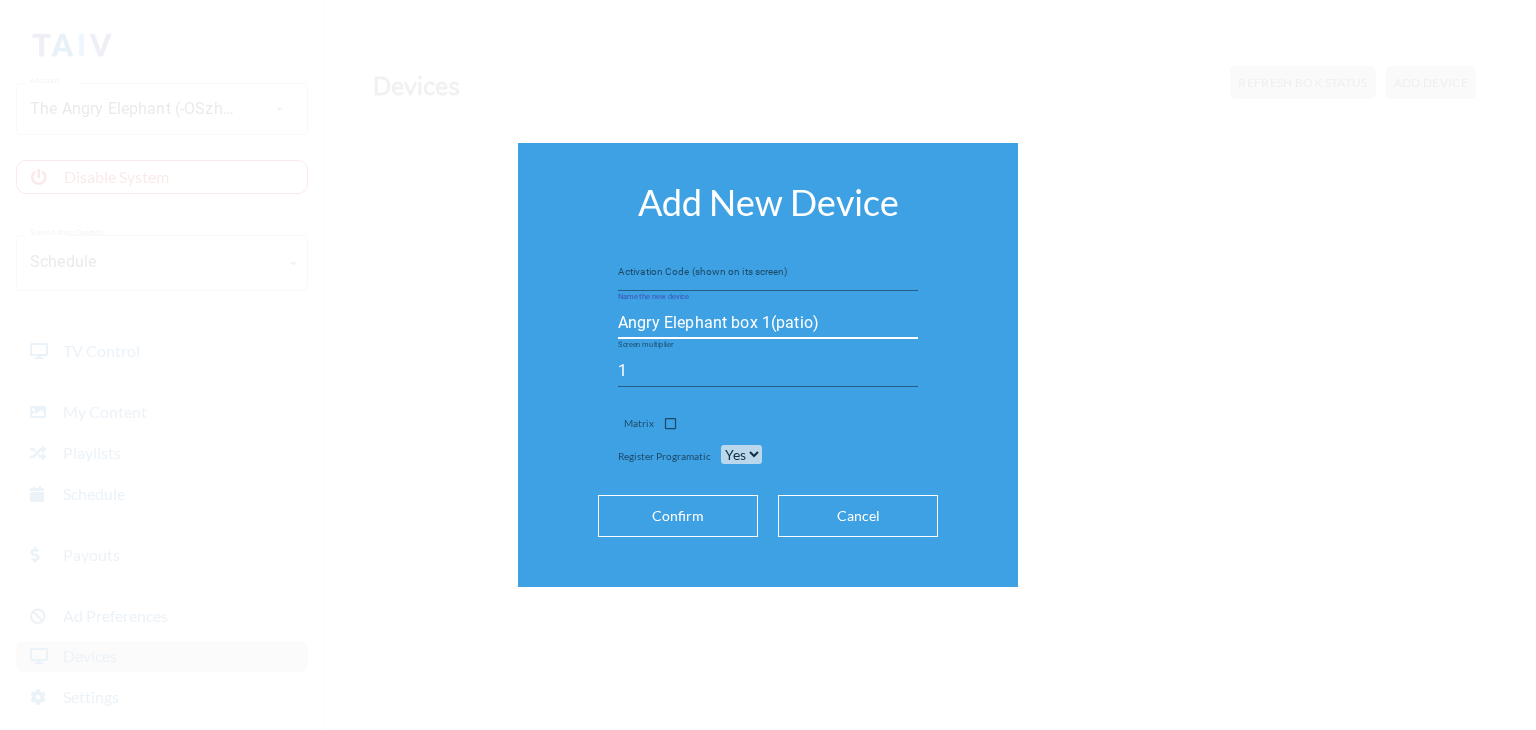 type on "Angry Elephant box 1(patio)" 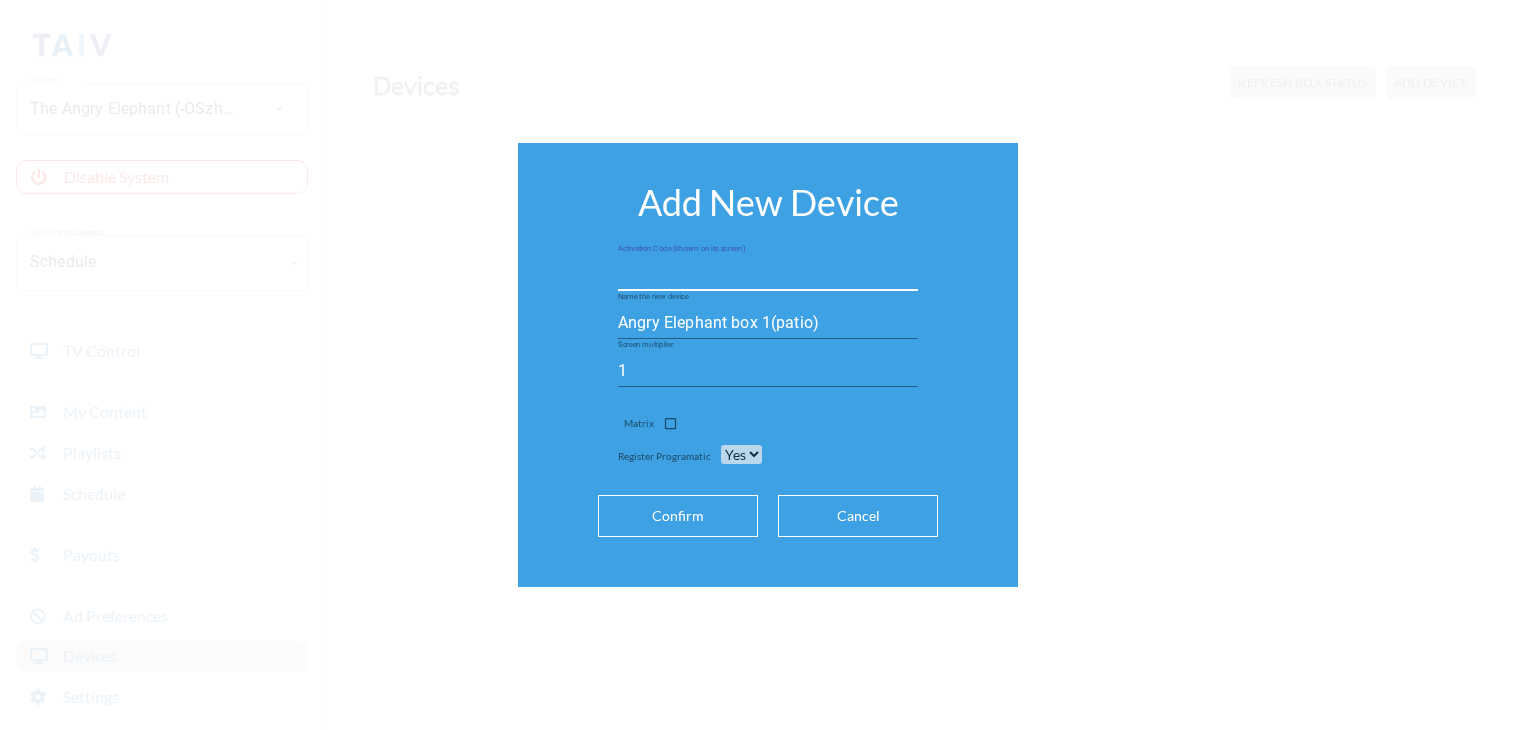 click at bounding box center [768, 275] 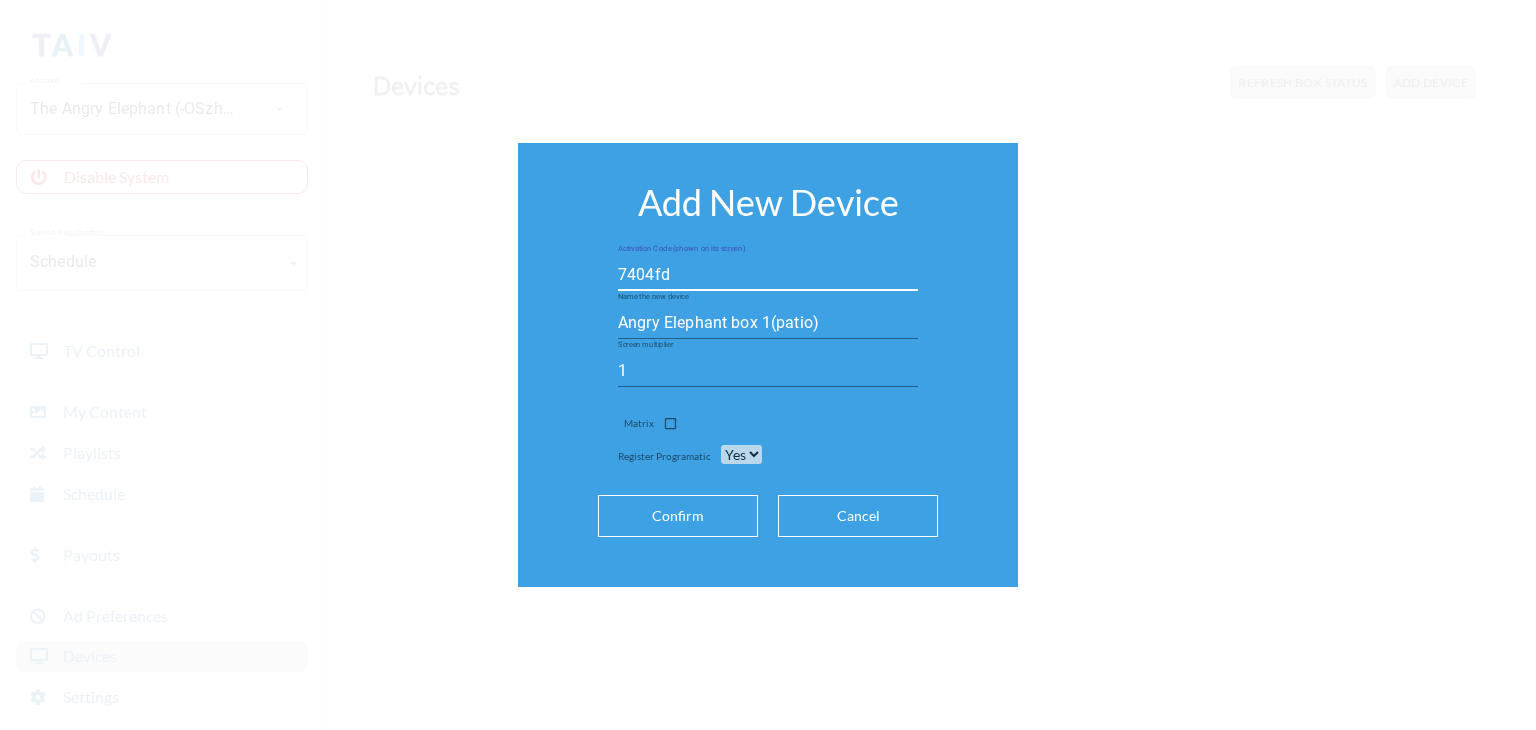 type on "7404fd" 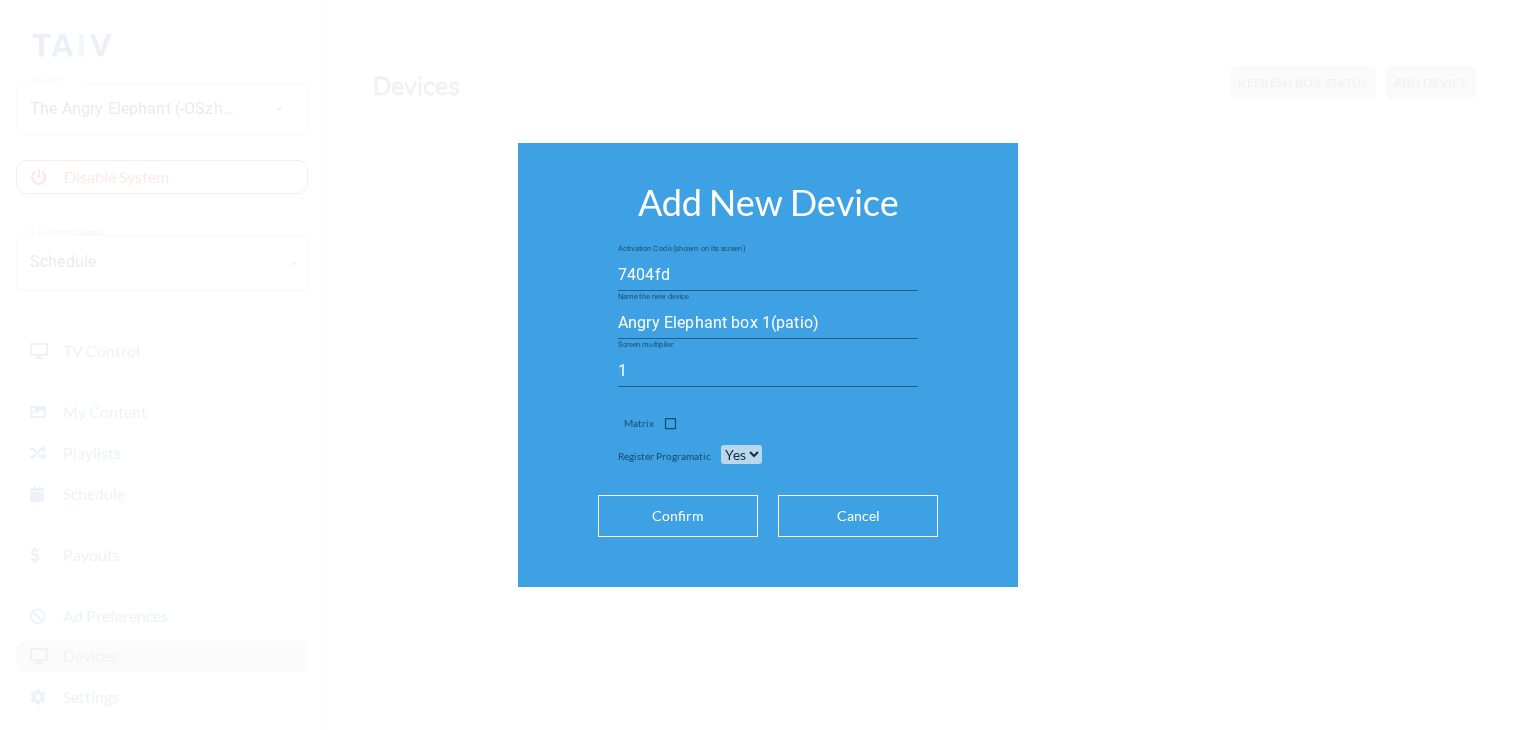 click on "Confirm" at bounding box center [678, 516] 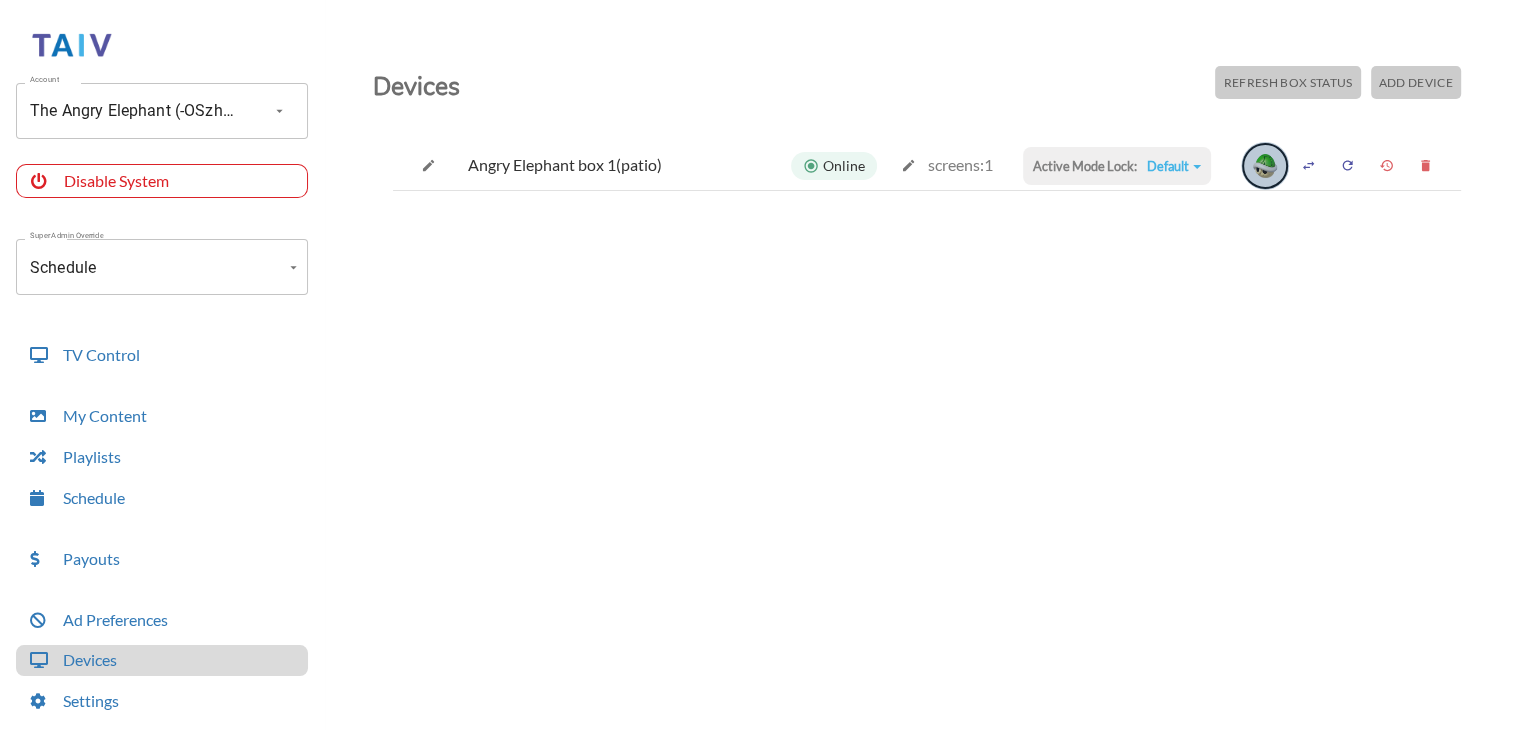click at bounding box center [1265, 166] 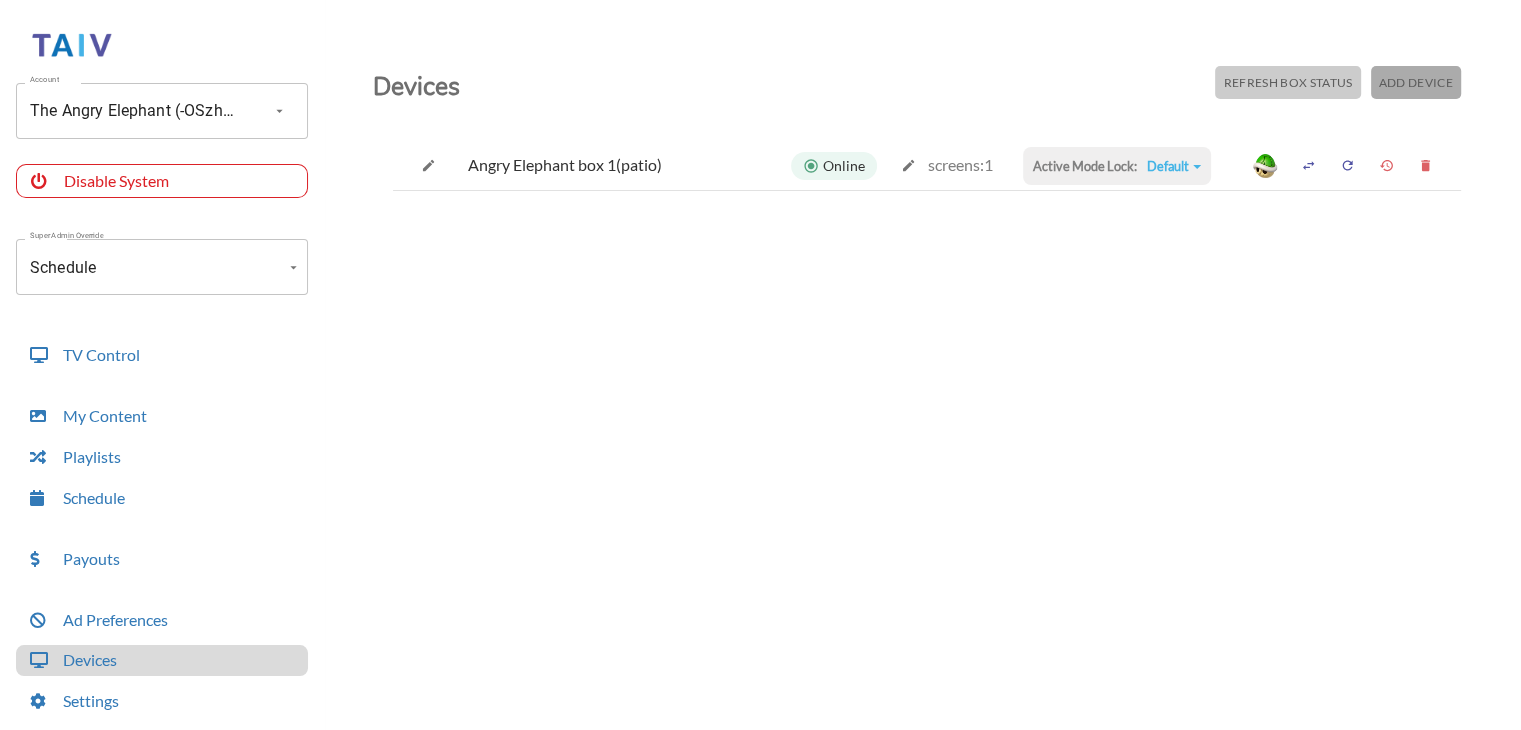 click on "Add Device" at bounding box center (1287, 82) 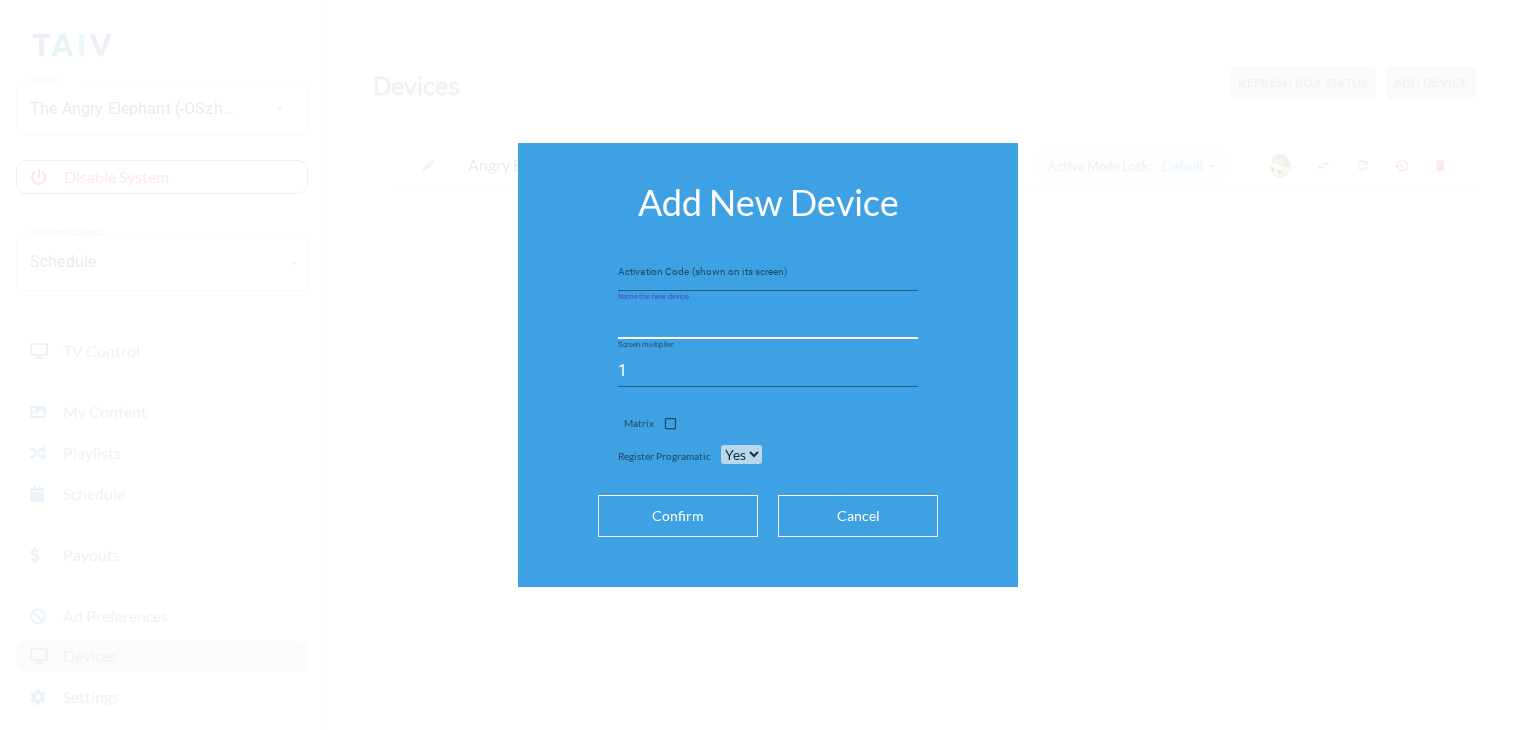 click at bounding box center (768, 323) 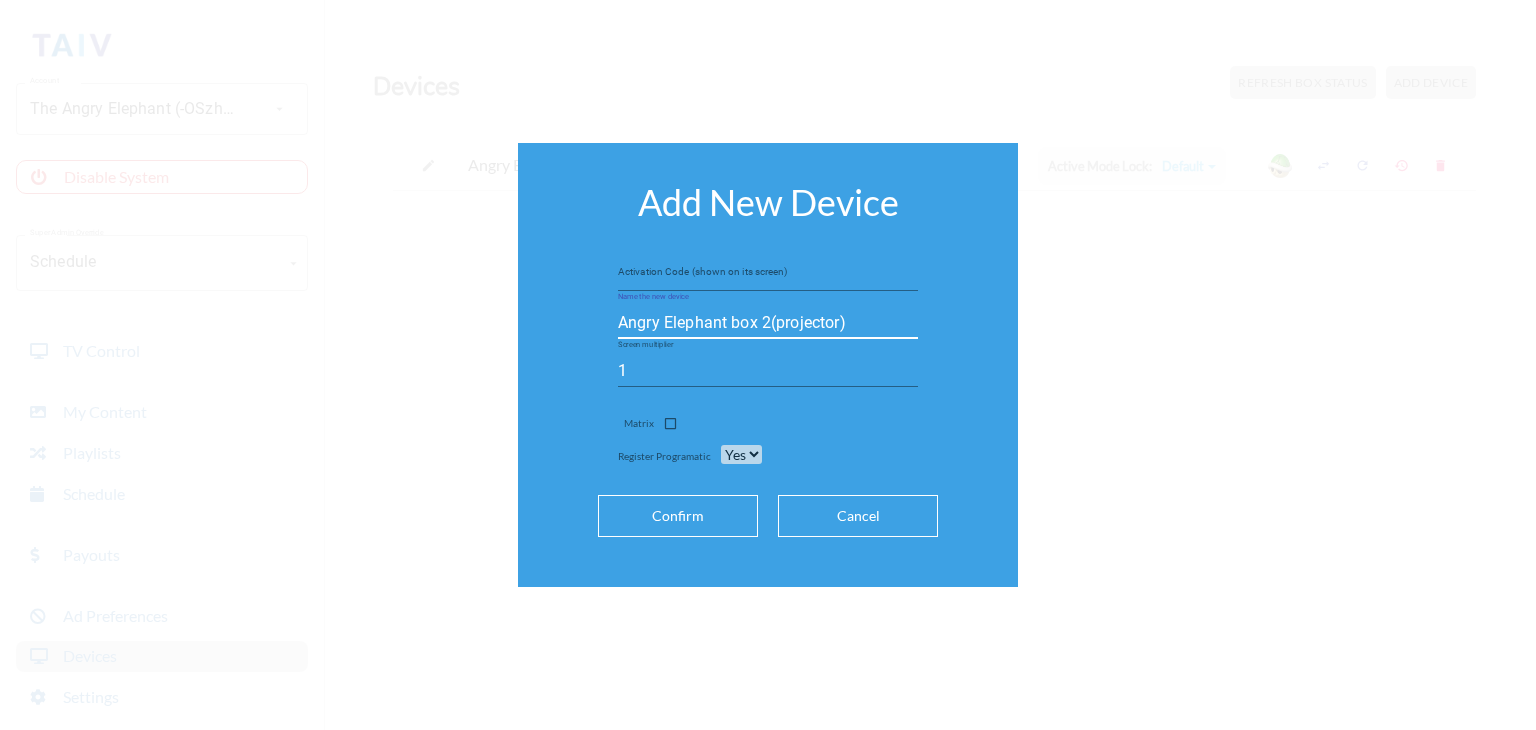 type on "Angry Elephant box 2(projector)" 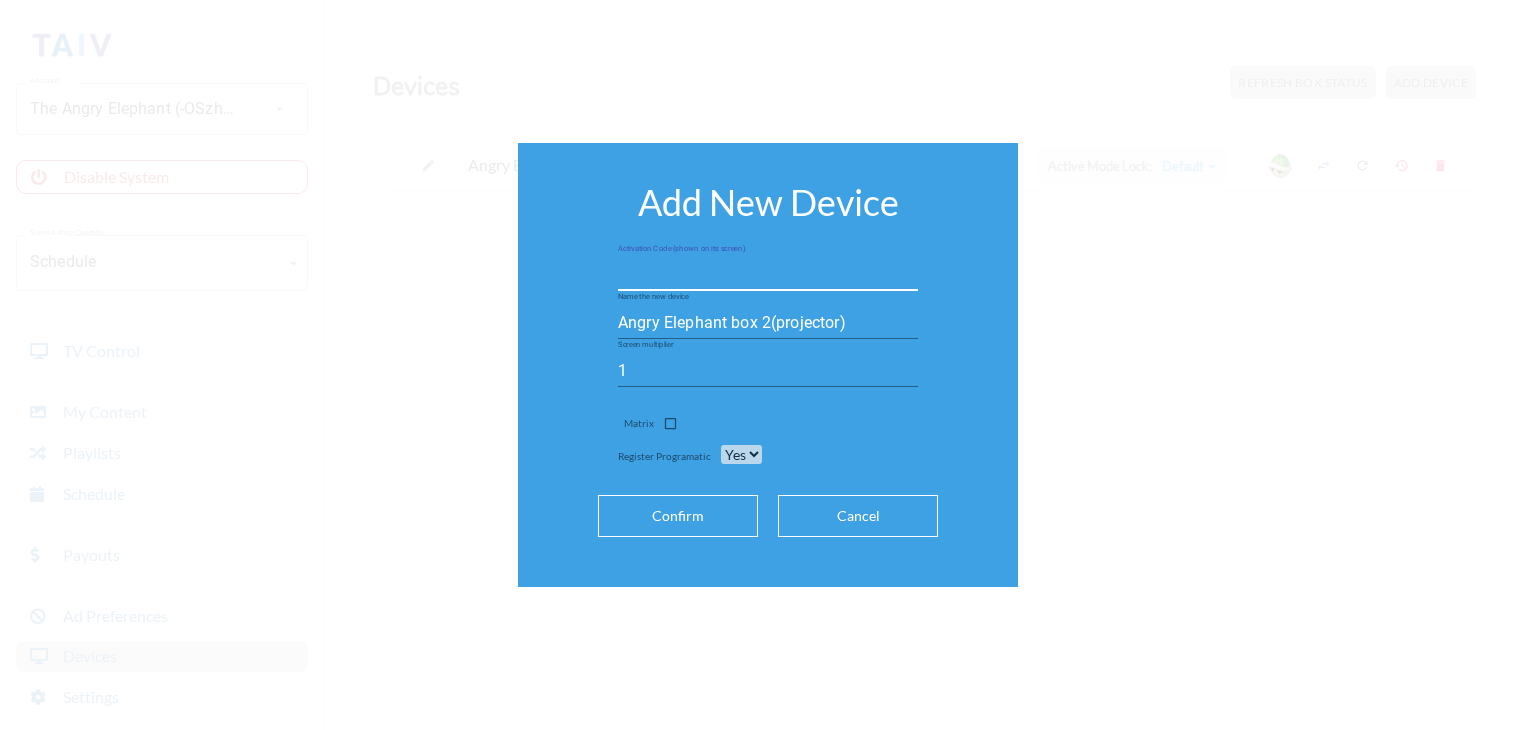 click at bounding box center (768, 275) 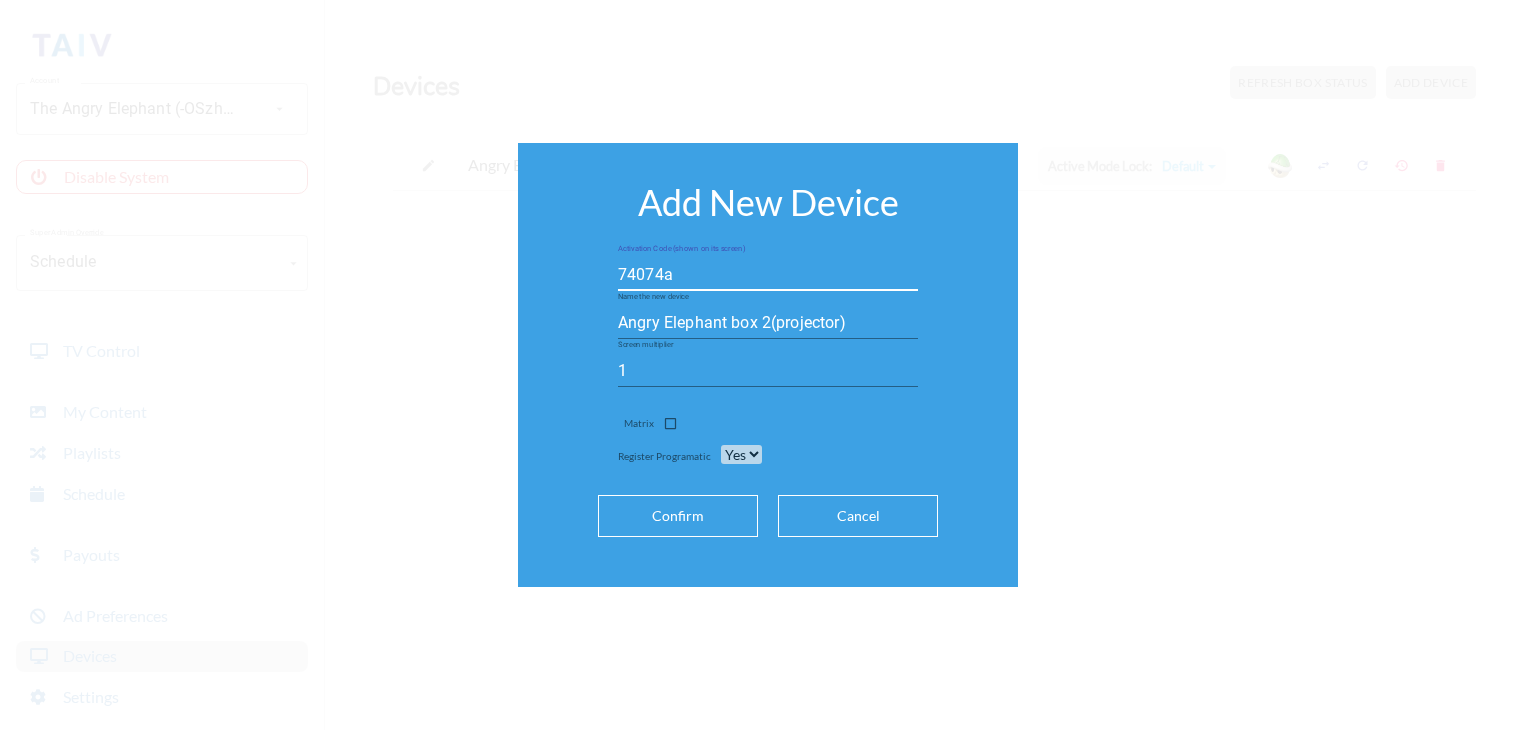 type on "74074a" 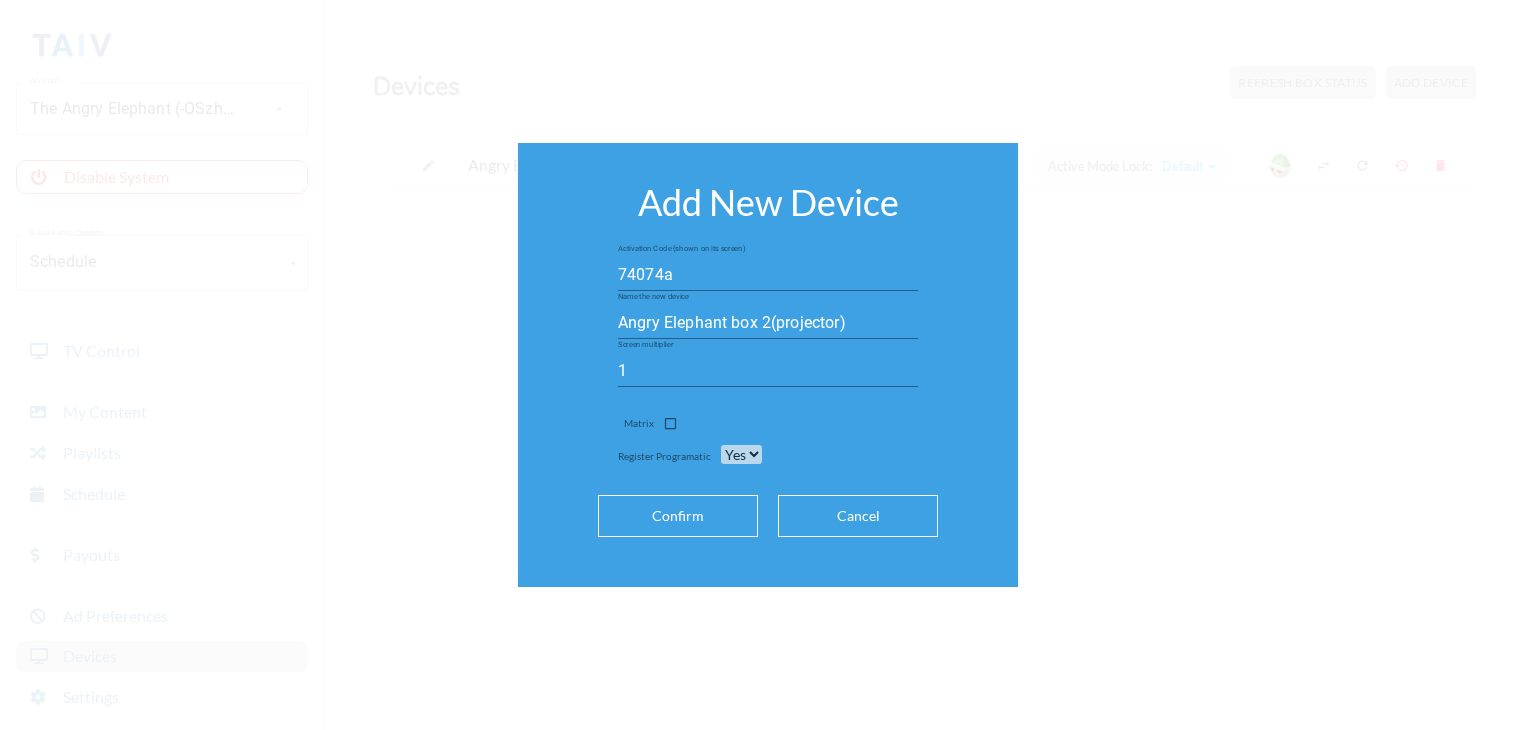 click on "Confirm" at bounding box center [678, 516] 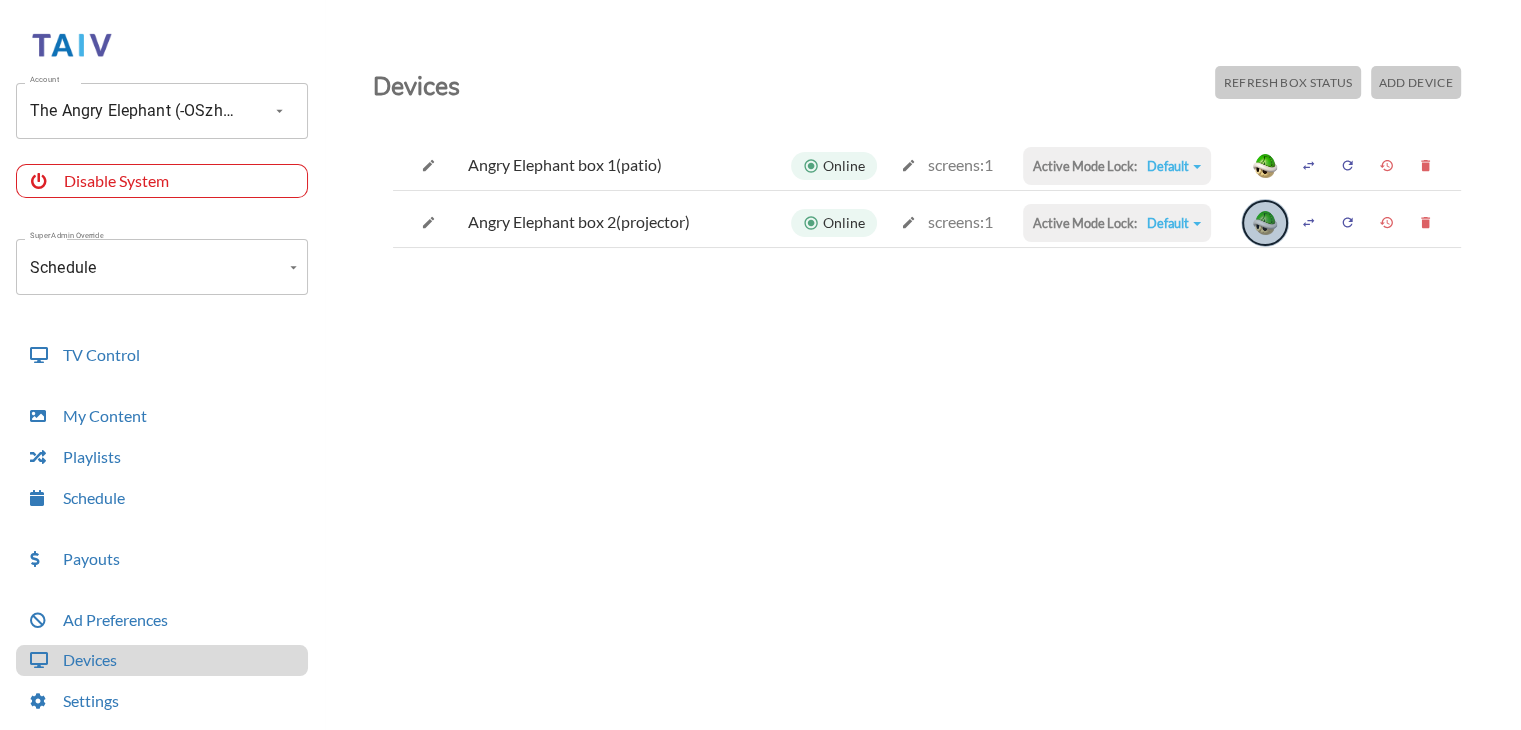 click at bounding box center [1265, 223] 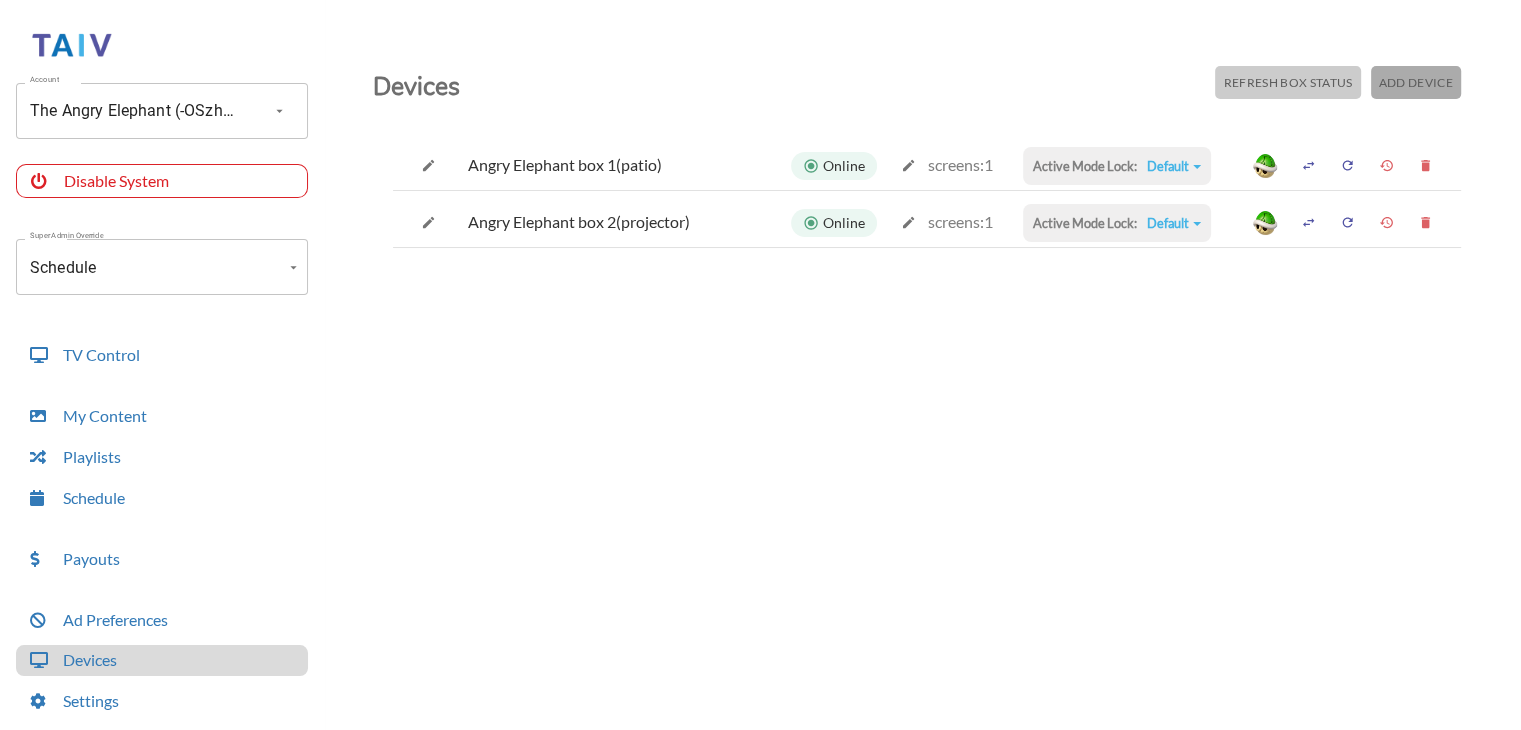 click on "Add Device" at bounding box center (1416, 82) 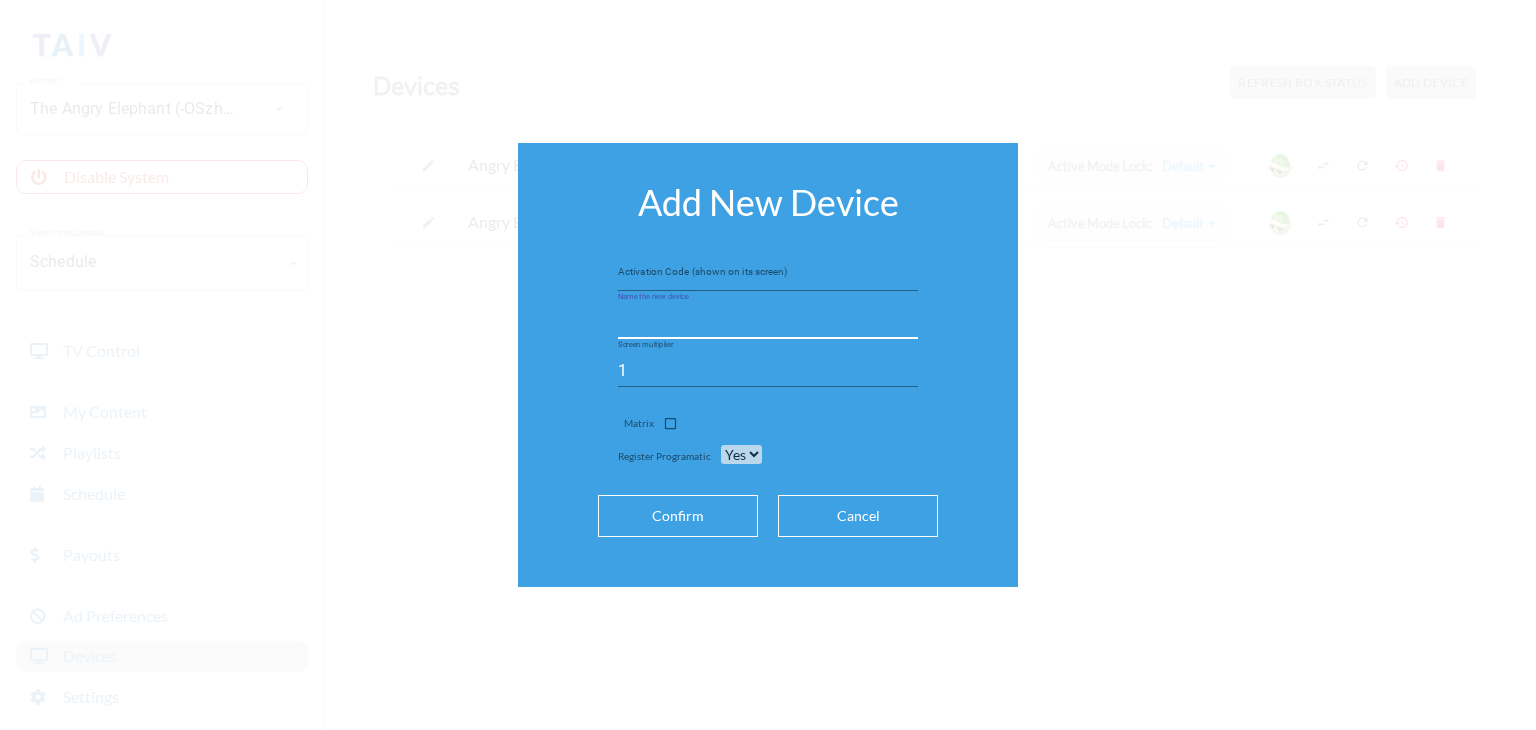 click at bounding box center [768, 323] 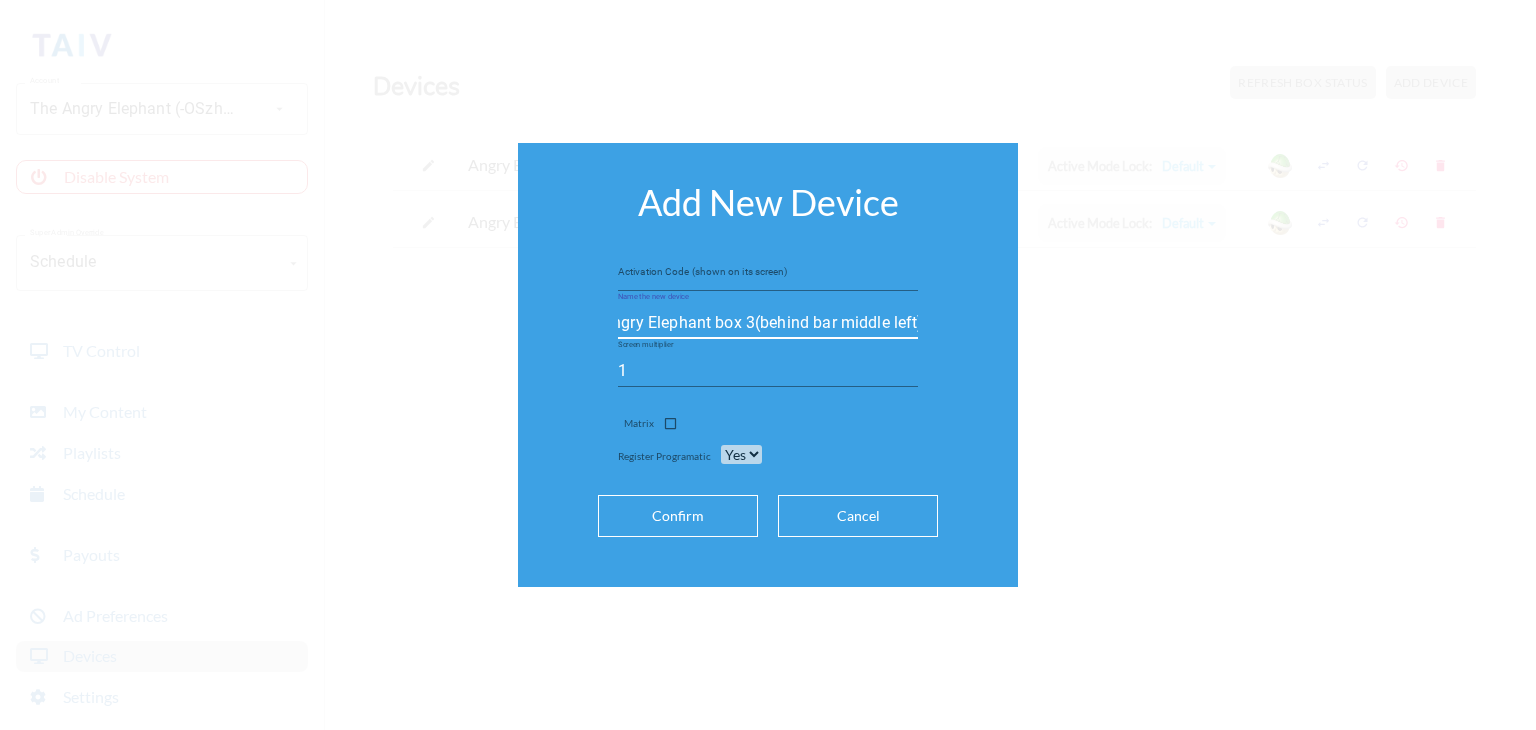 scroll, scrollTop: 0, scrollLeft: 22, axis: horizontal 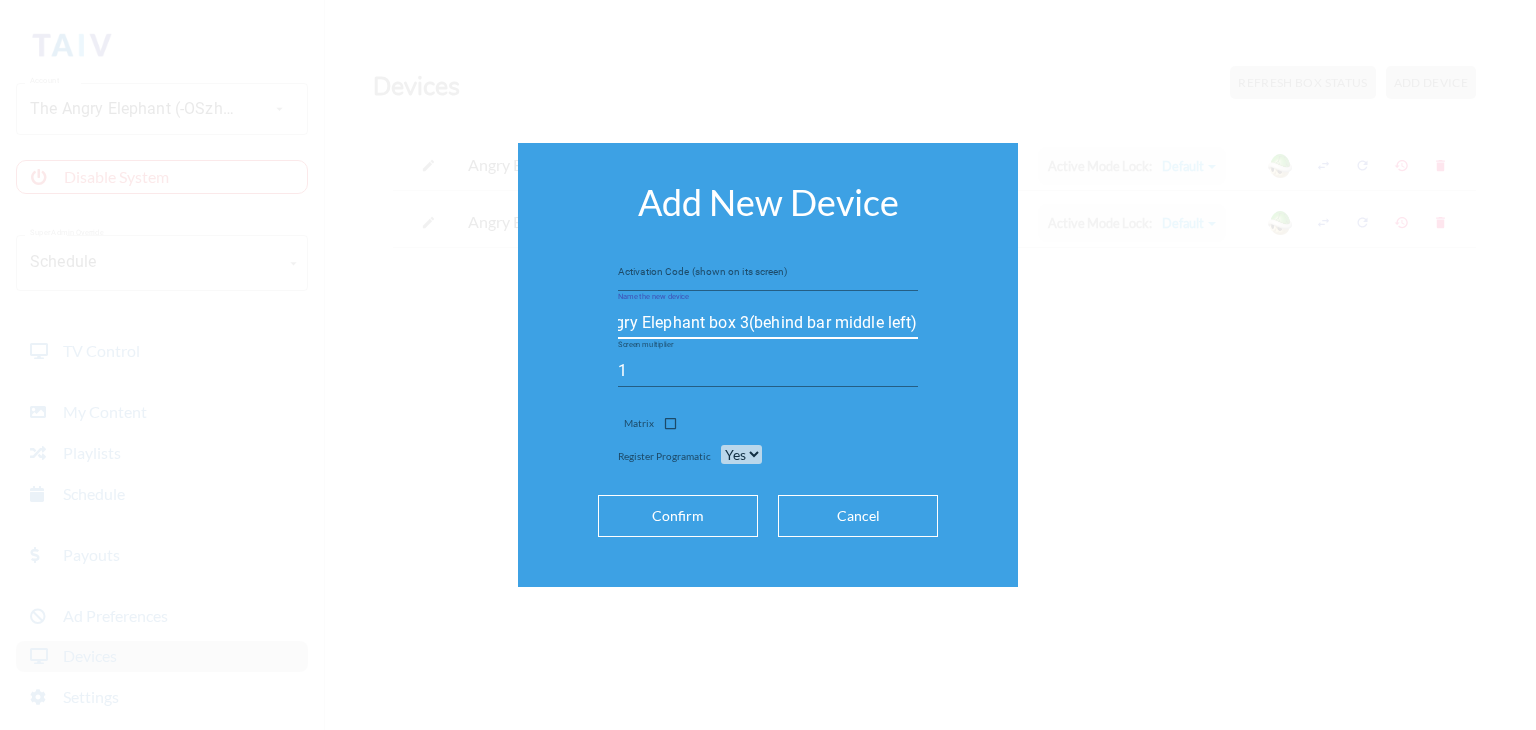 type on "Angry Elephant box 3(behind bar middle left)" 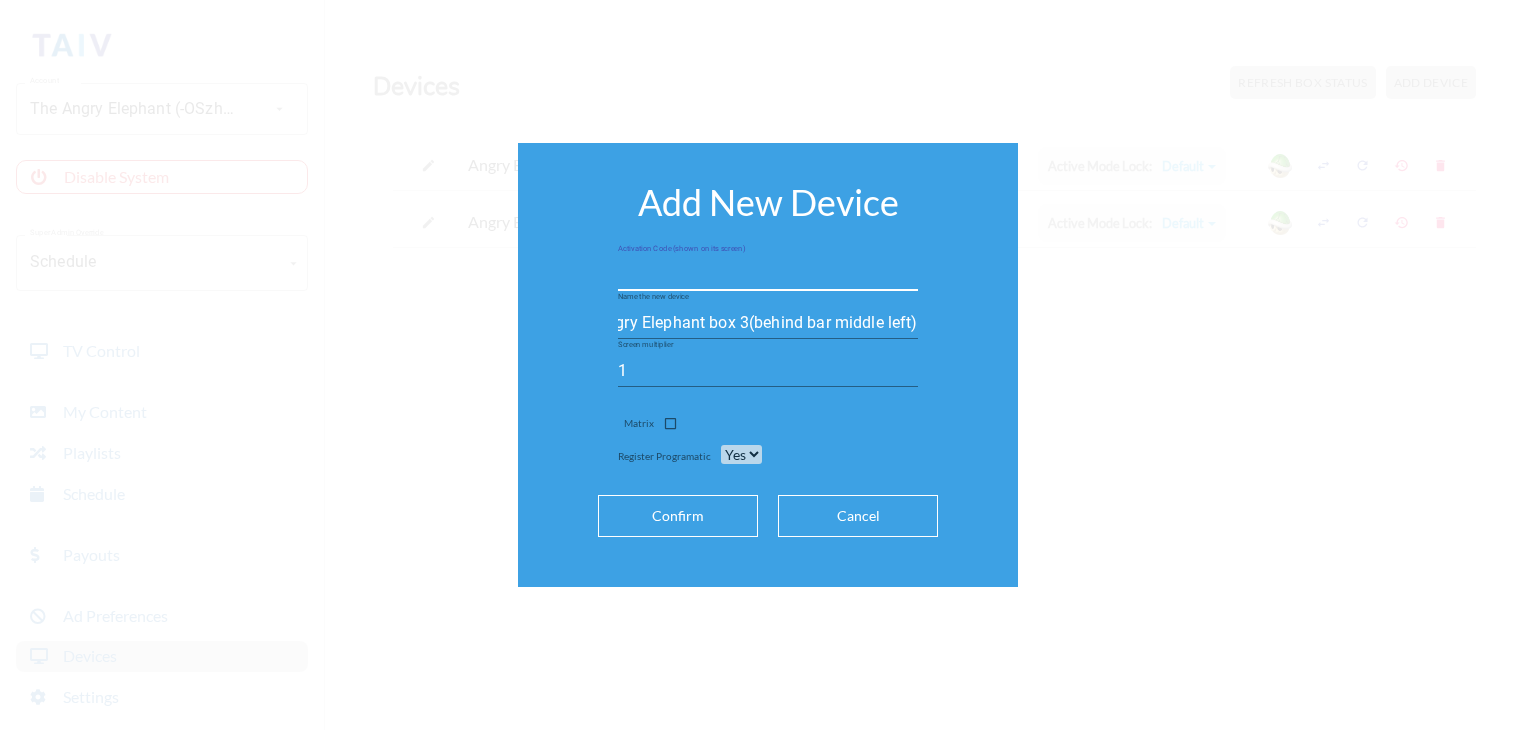 scroll, scrollTop: 0, scrollLeft: 0, axis: both 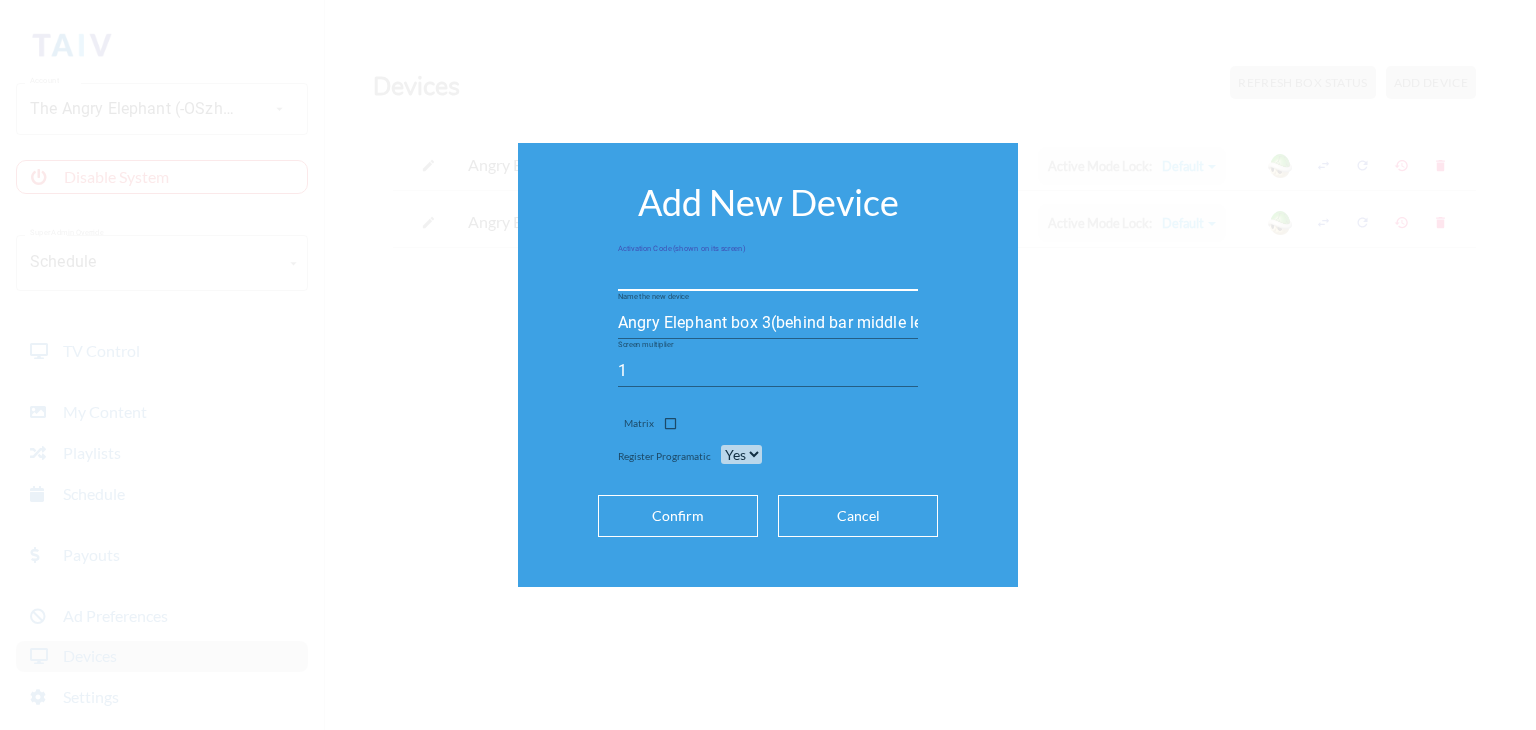click at bounding box center [768, 275] 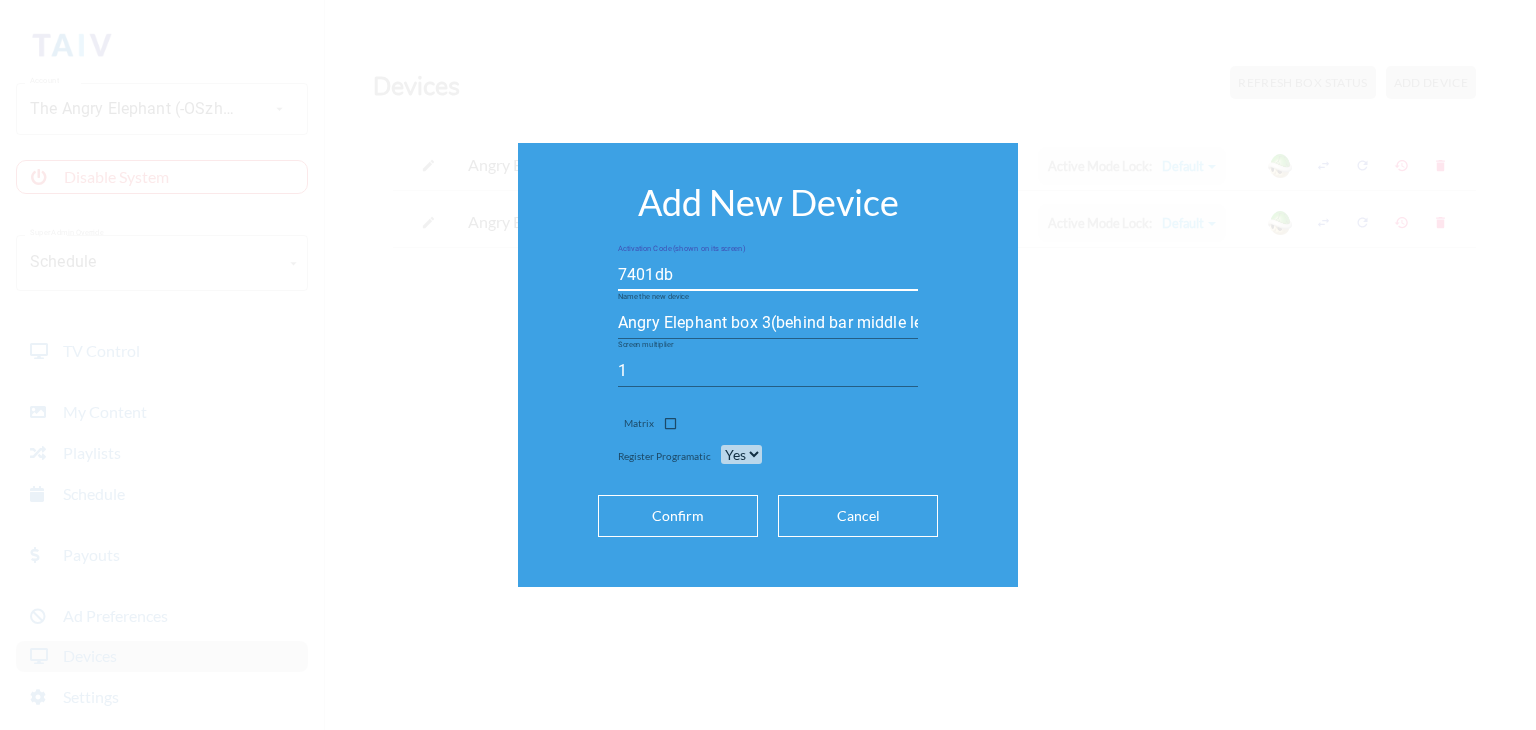 type on "7401db" 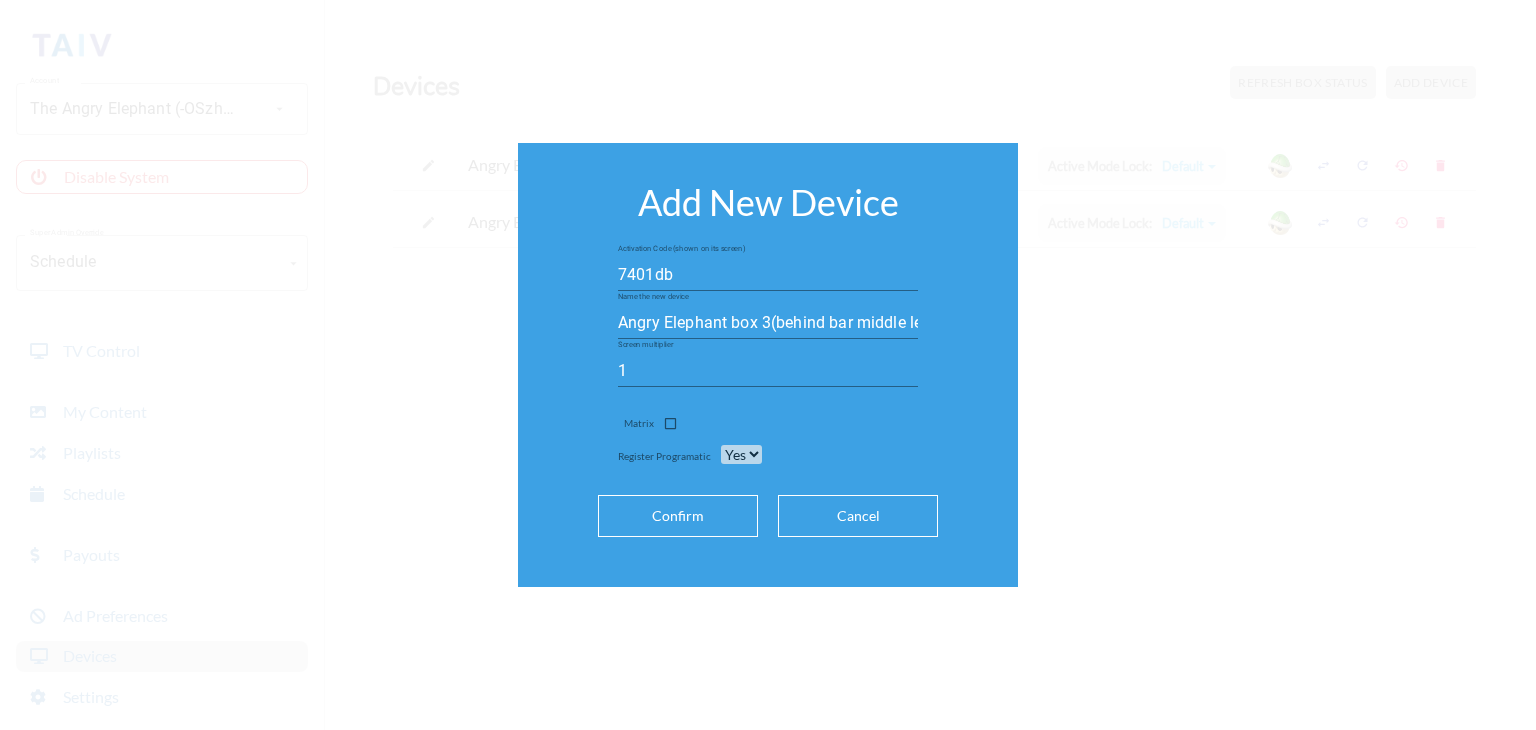click on "Confirm" at bounding box center (678, 516) 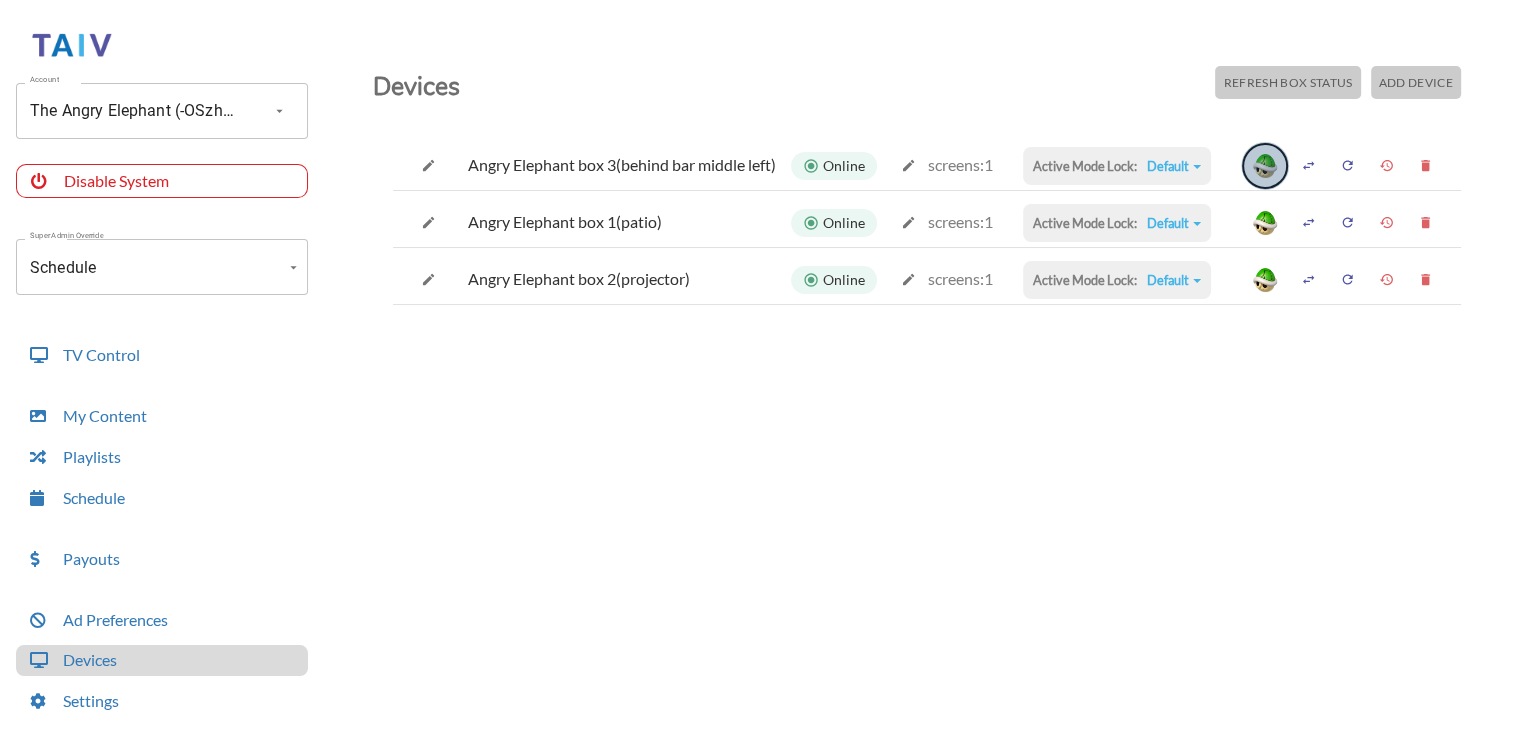 click at bounding box center (1265, 166) 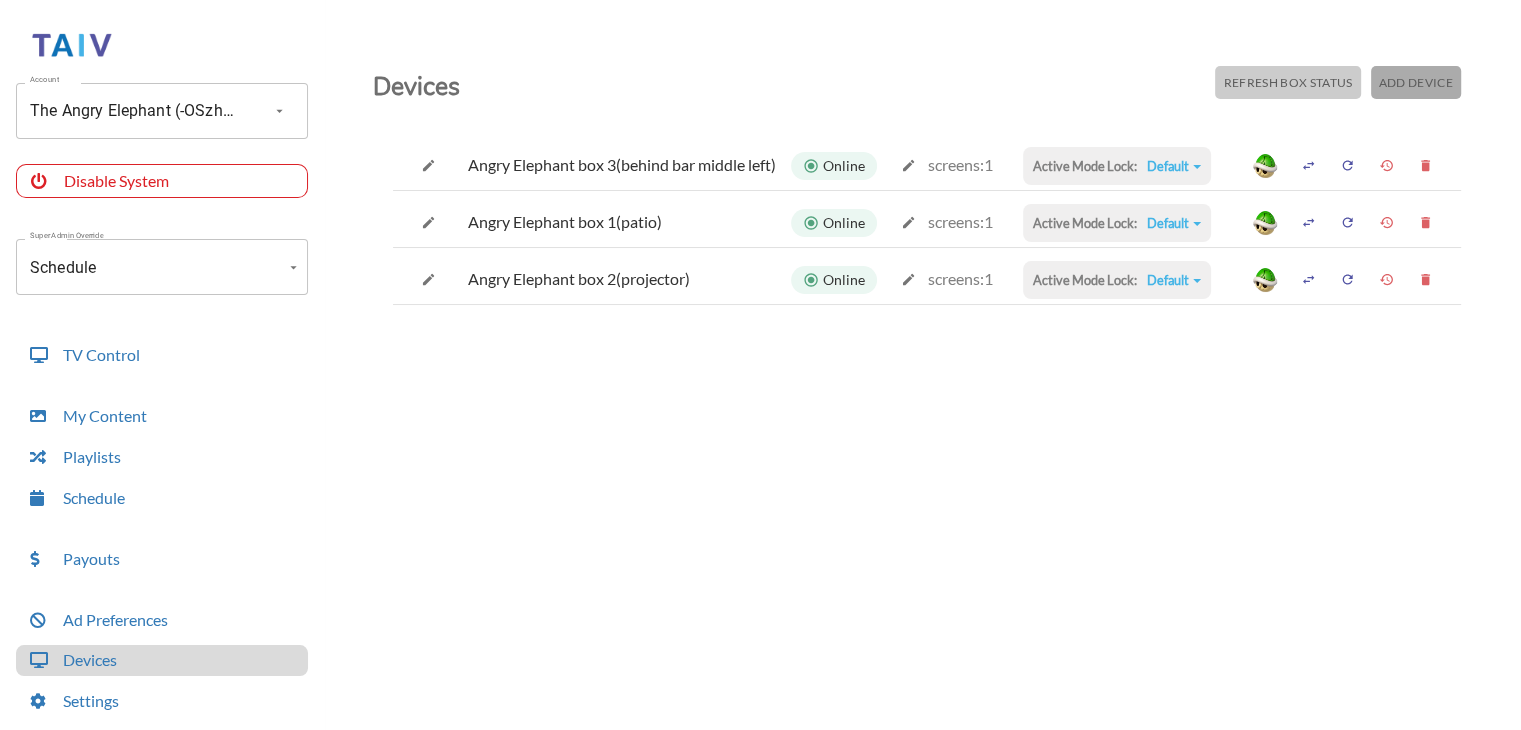 click on "Add Device" at bounding box center [1287, 82] 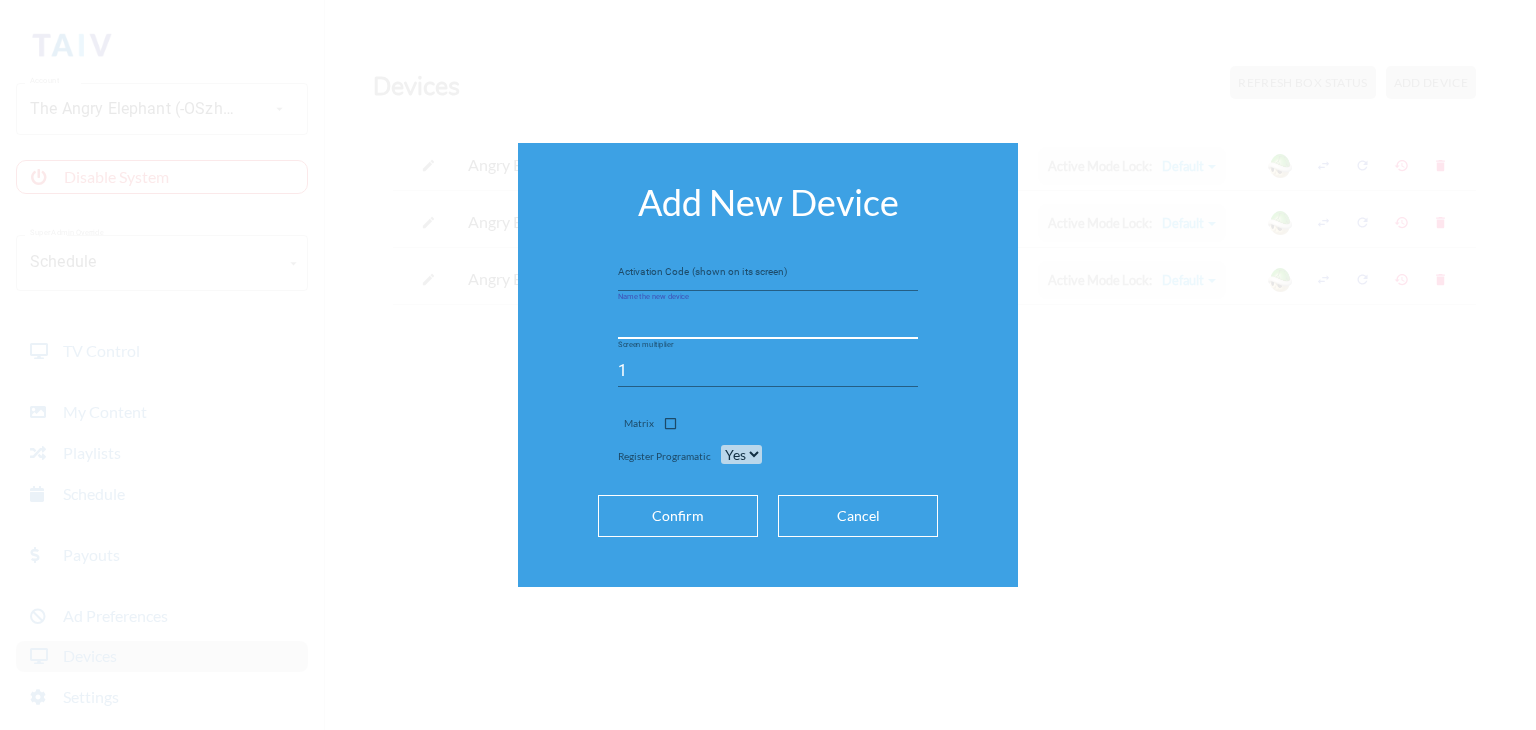 click at bounding box center (768, 323) 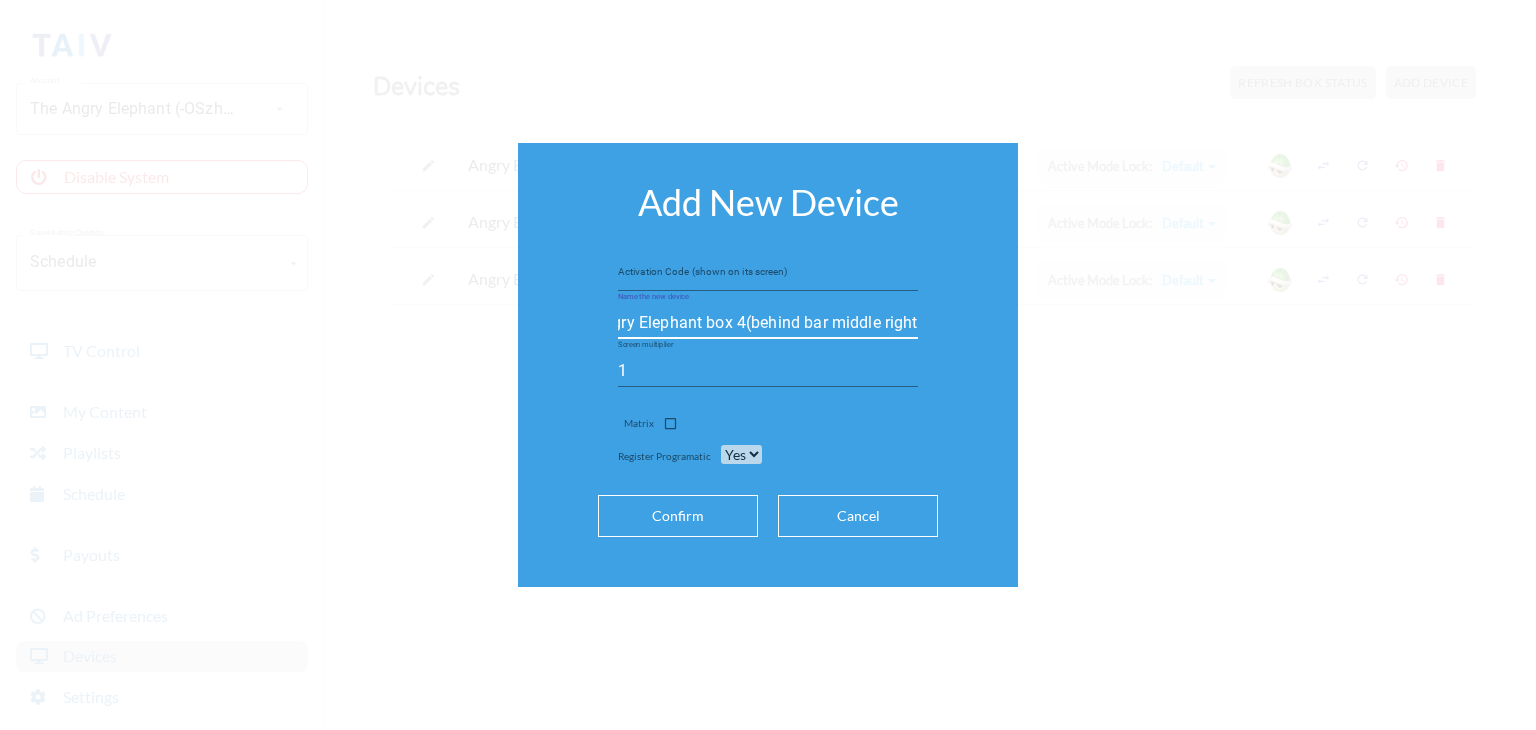 scroll, scrollTop: 0, scrollLeft: 31, axis: horizontal 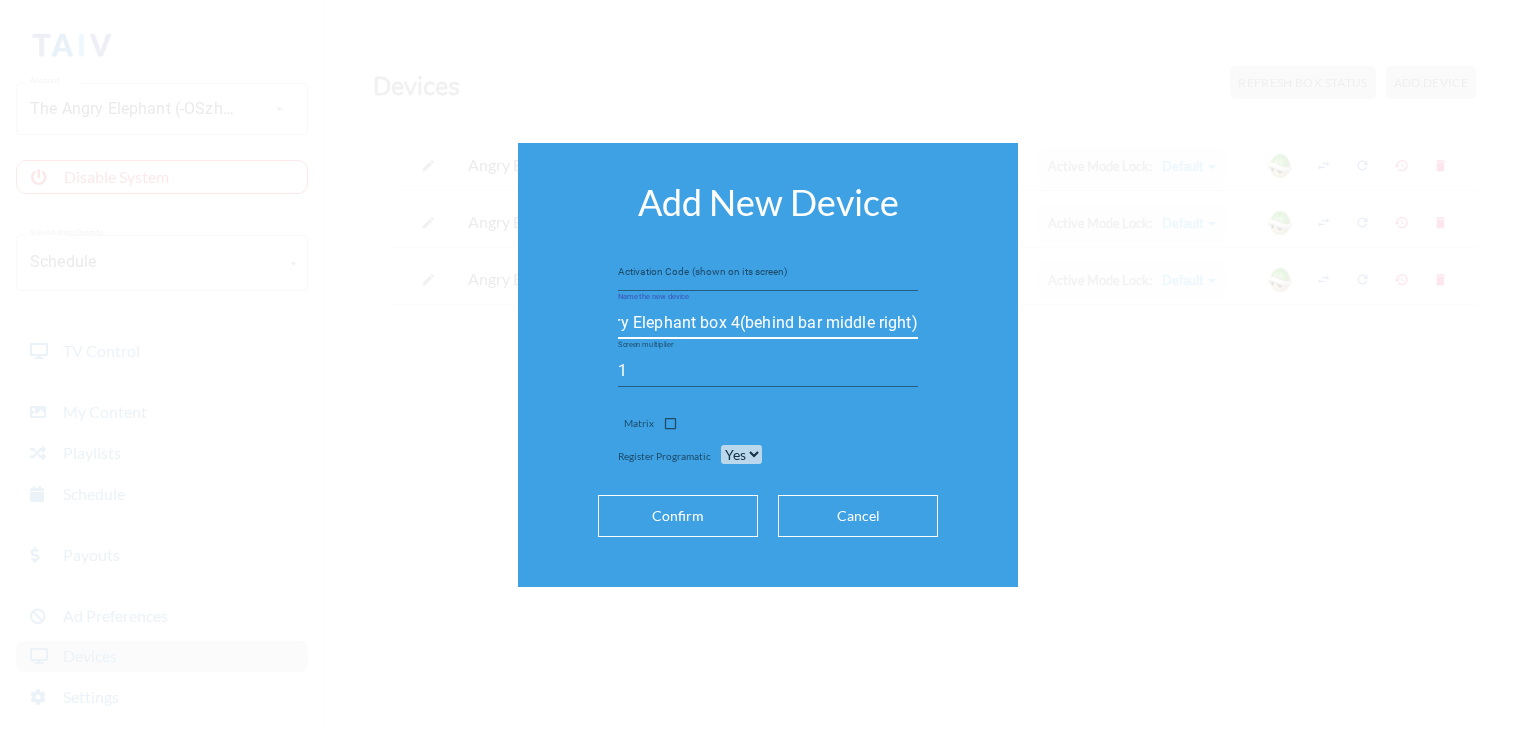 type on "Angry Elephant box 4(behind bar middle right)" 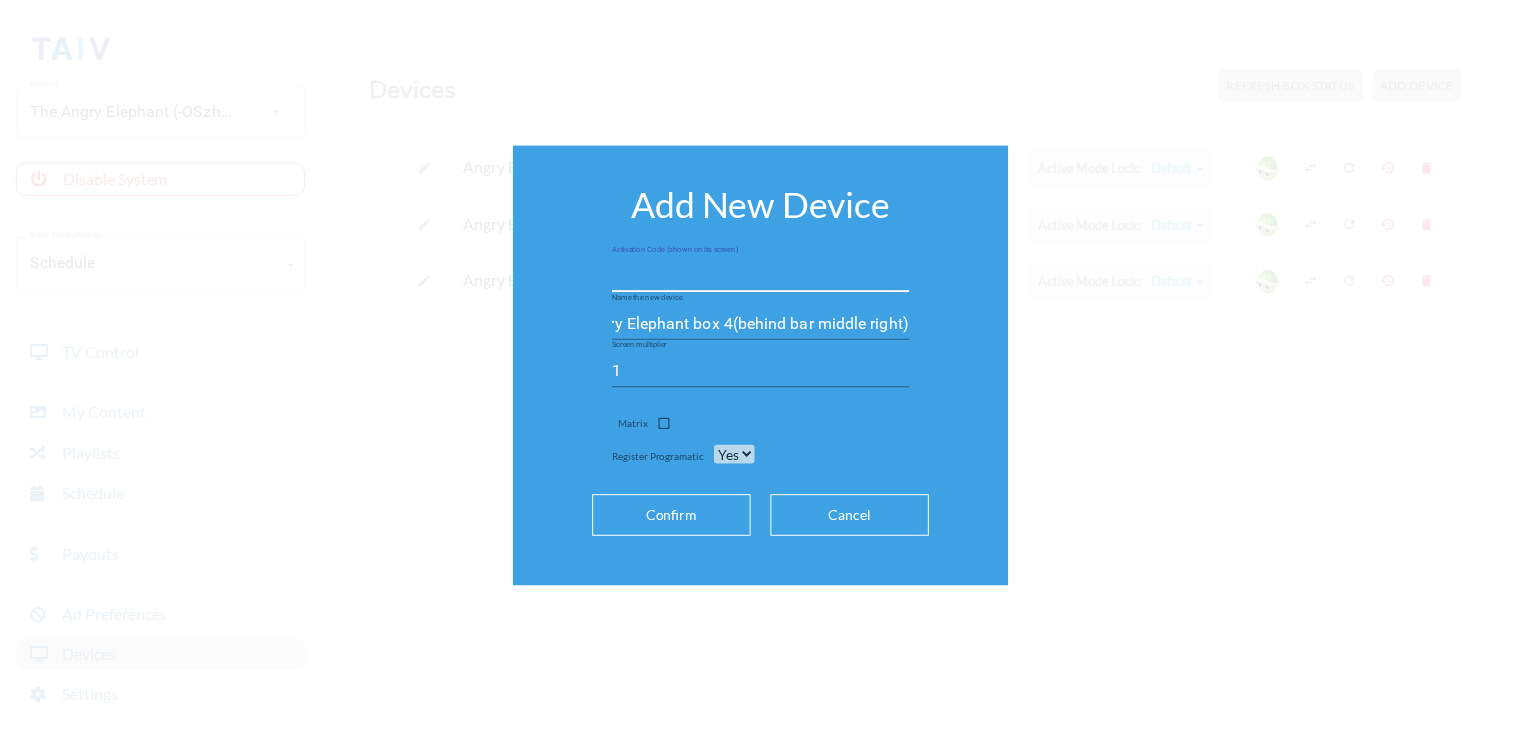 scroll, scrollTop: 0, scrollLeft: 0, axis: both 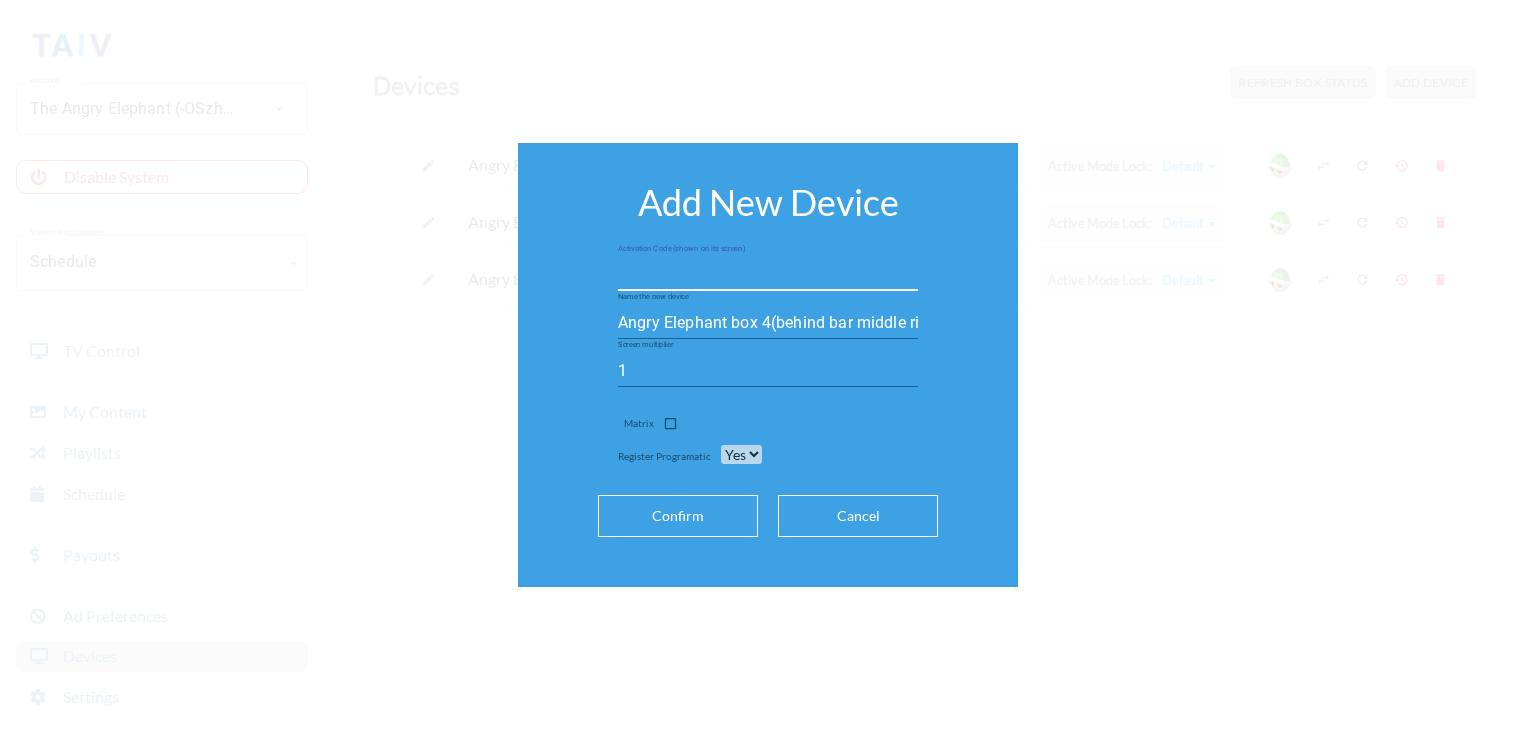click at bounding box center (768, 275) 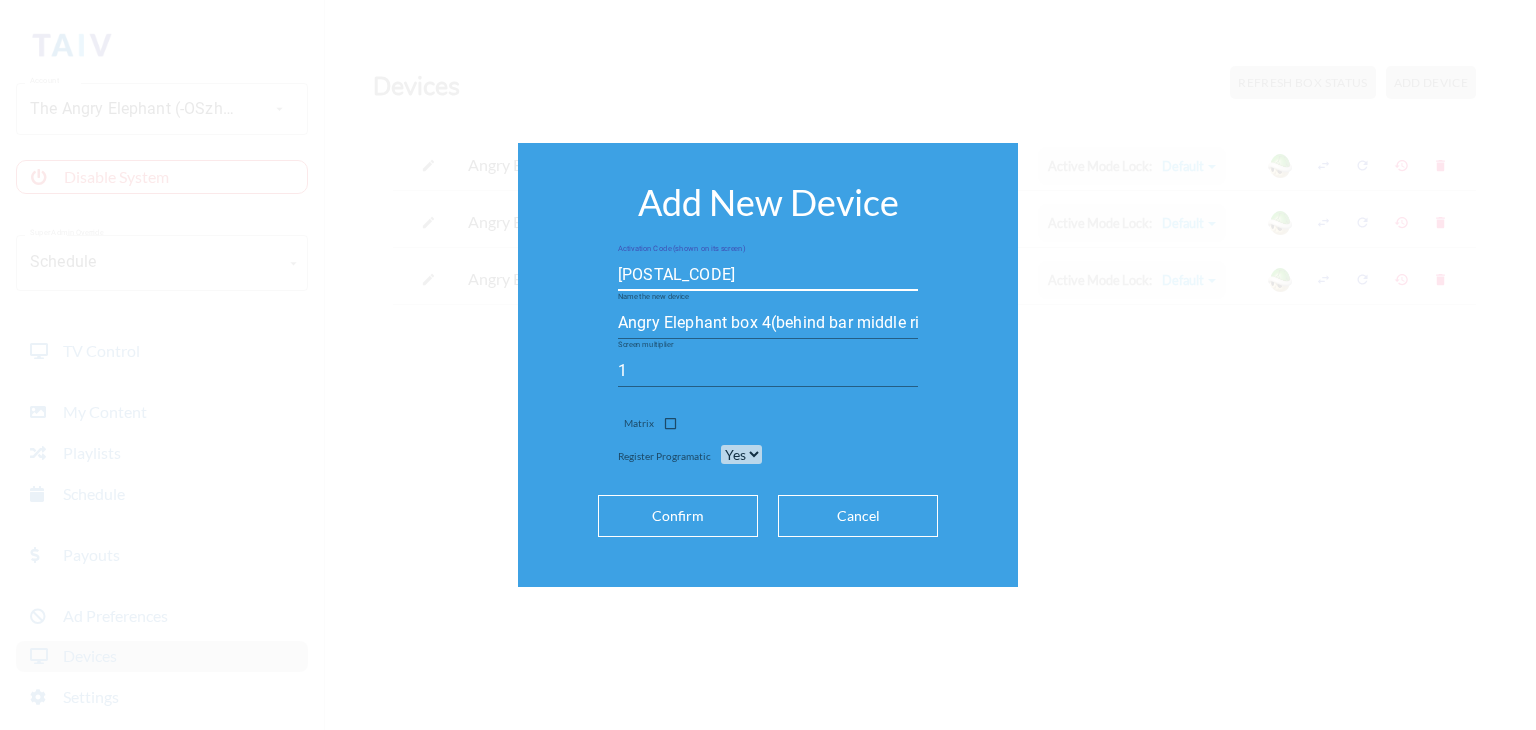 type on "[POSTAL_CODE]" 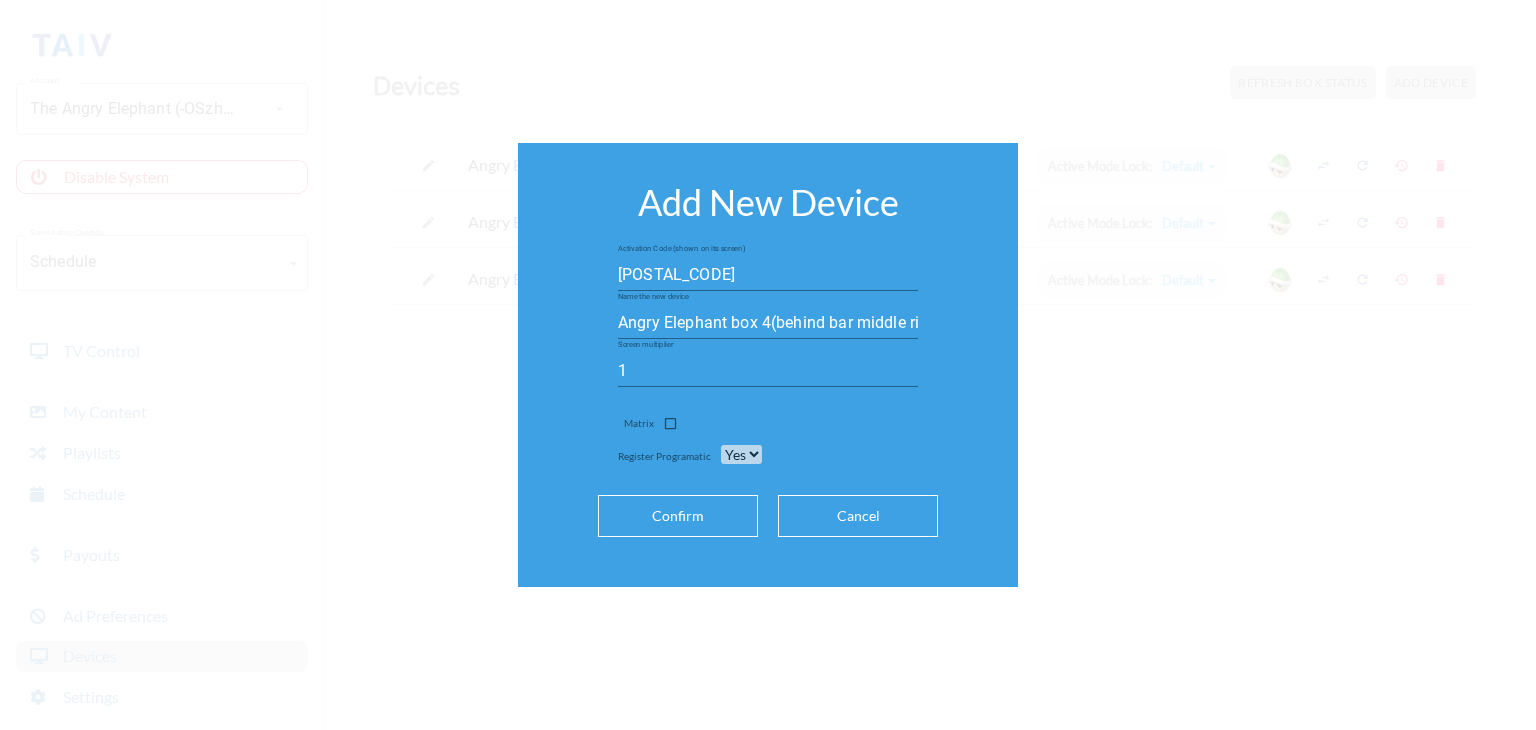 click on "Confirm" at bounding box center (678, 516) 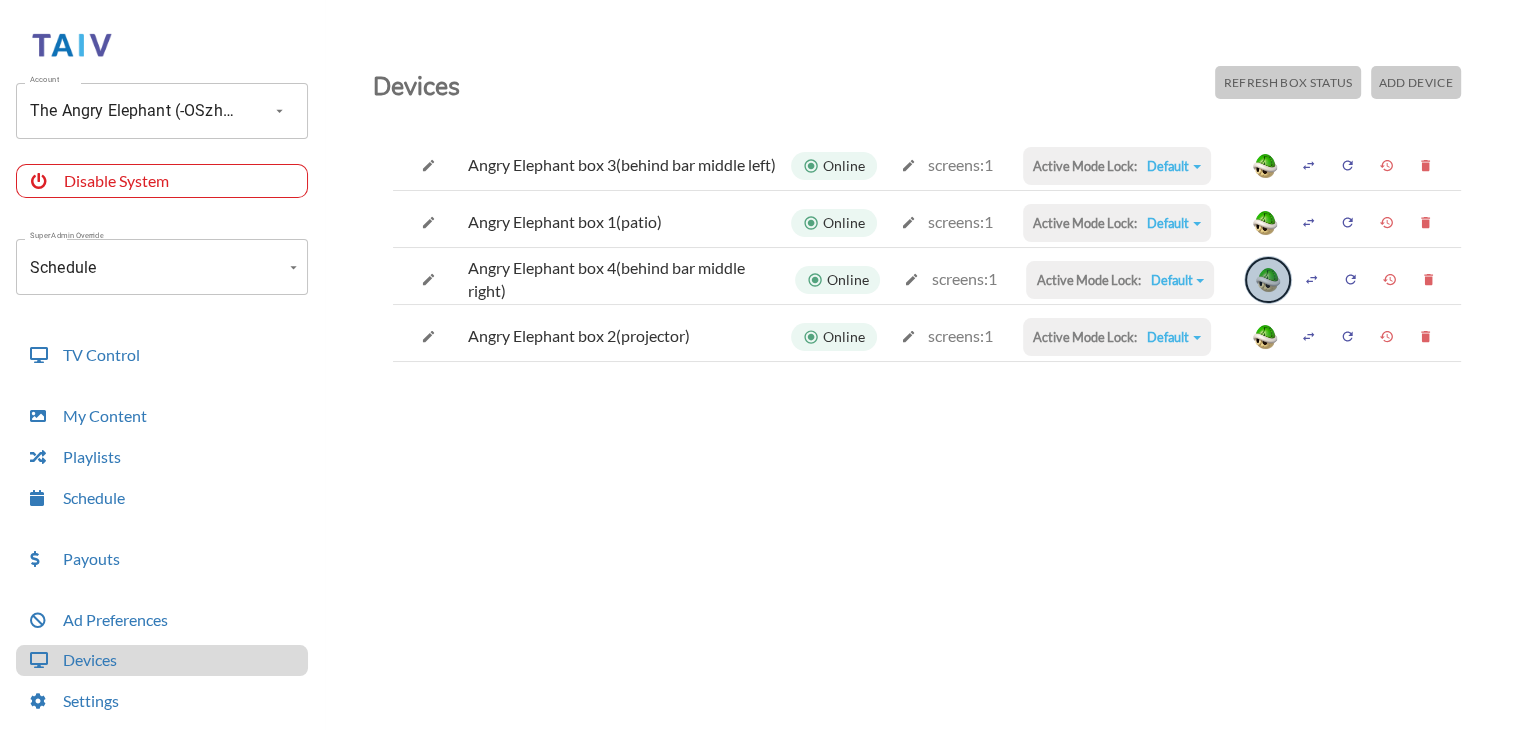 click at bounding box center [1268, 280] 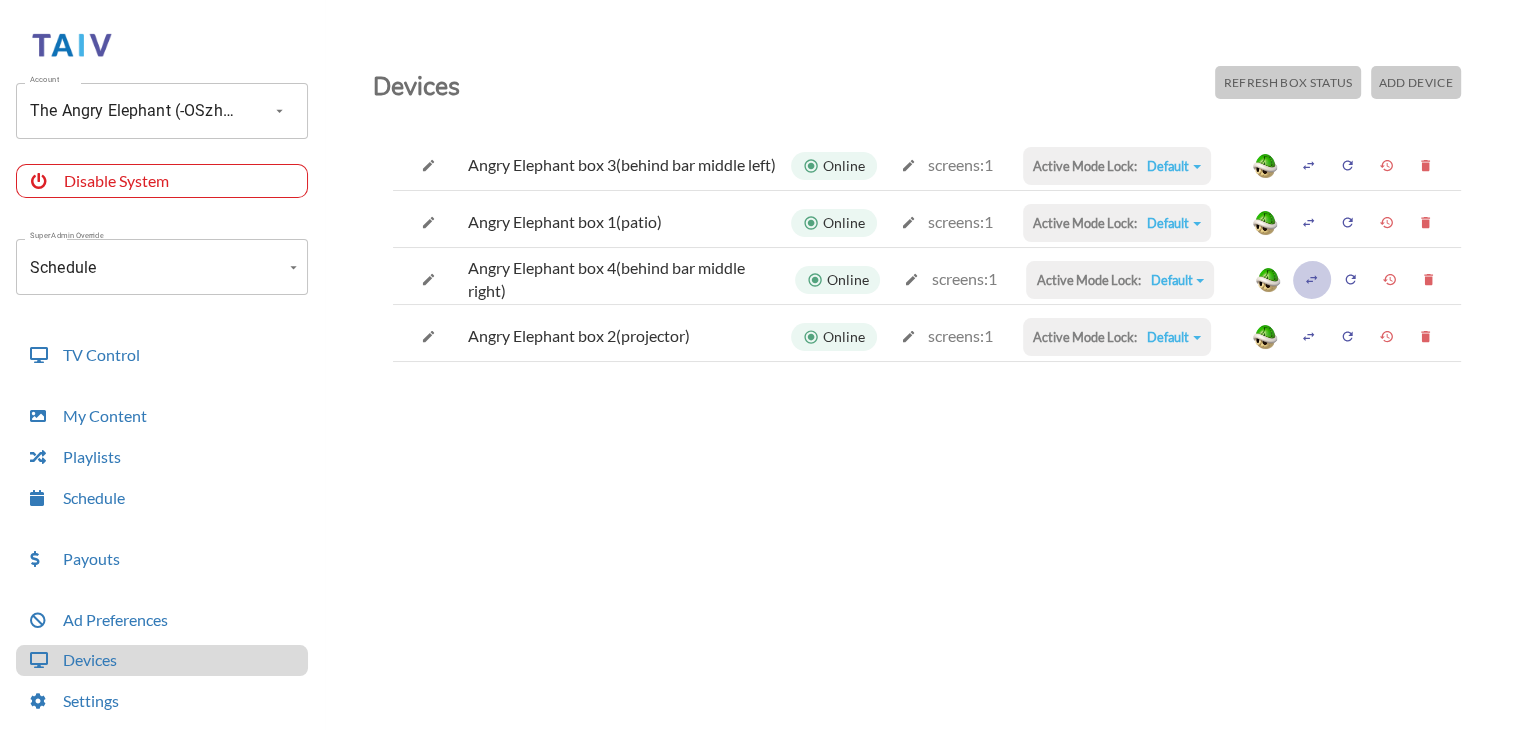 click at bounding box center (1308, 165) 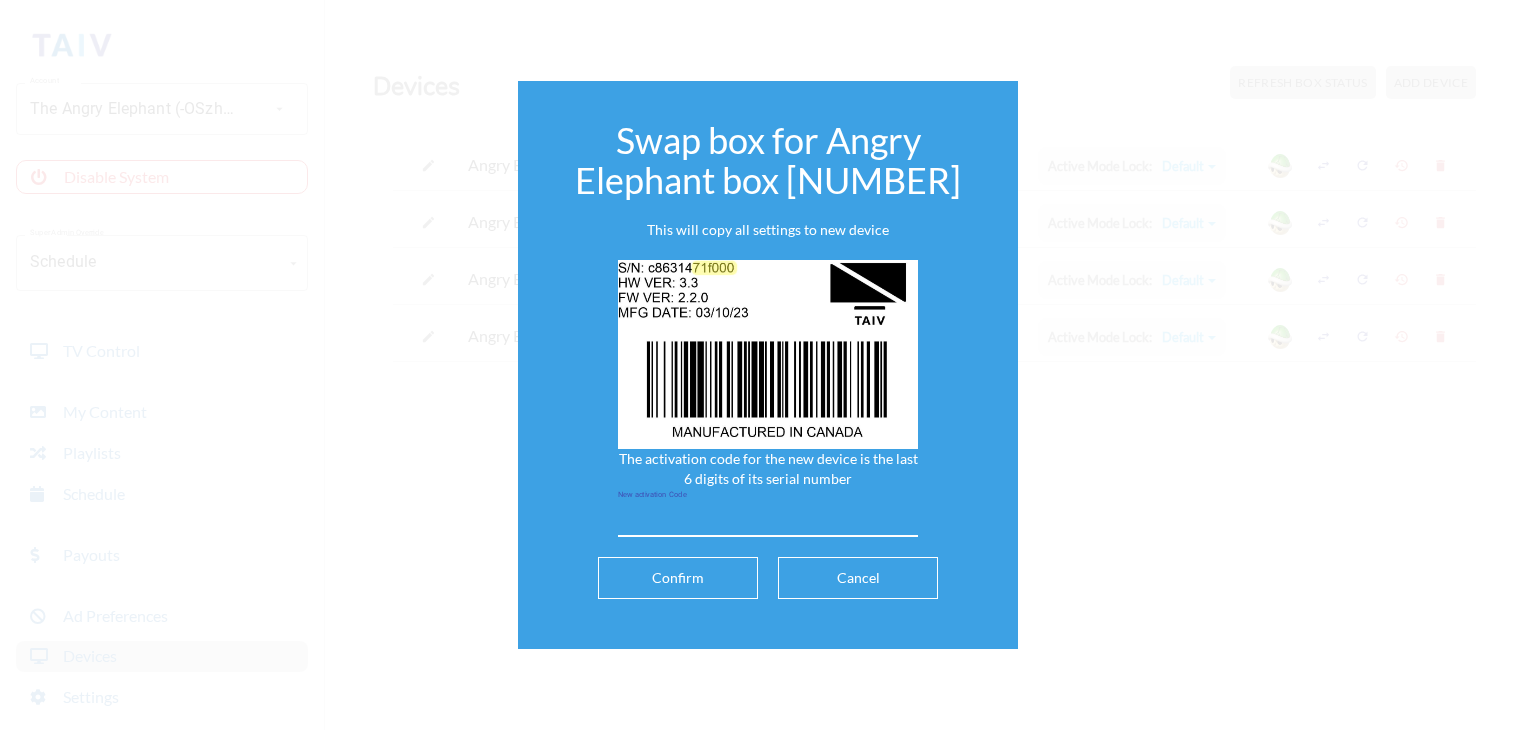 click at bounding box center [768, 521] 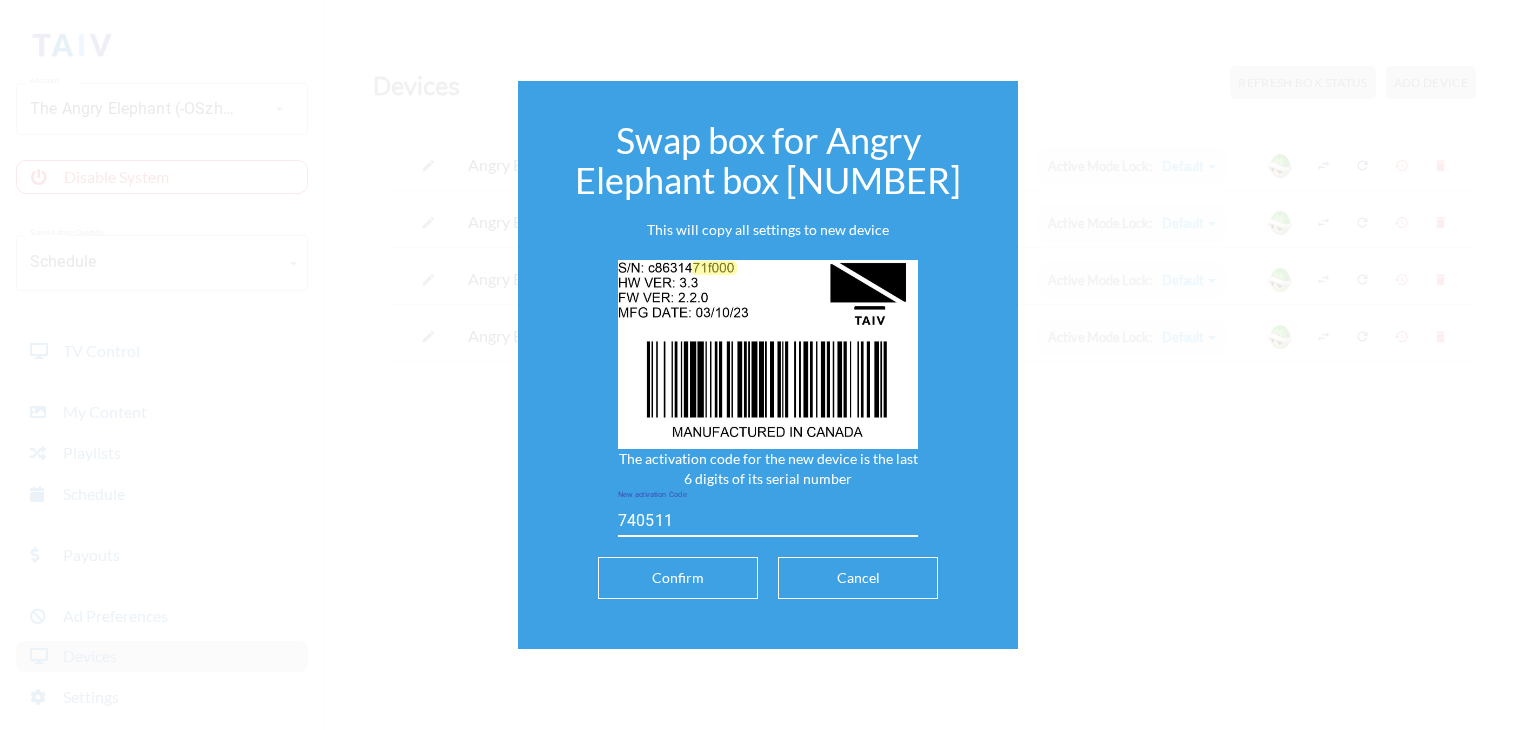 type on "740511" 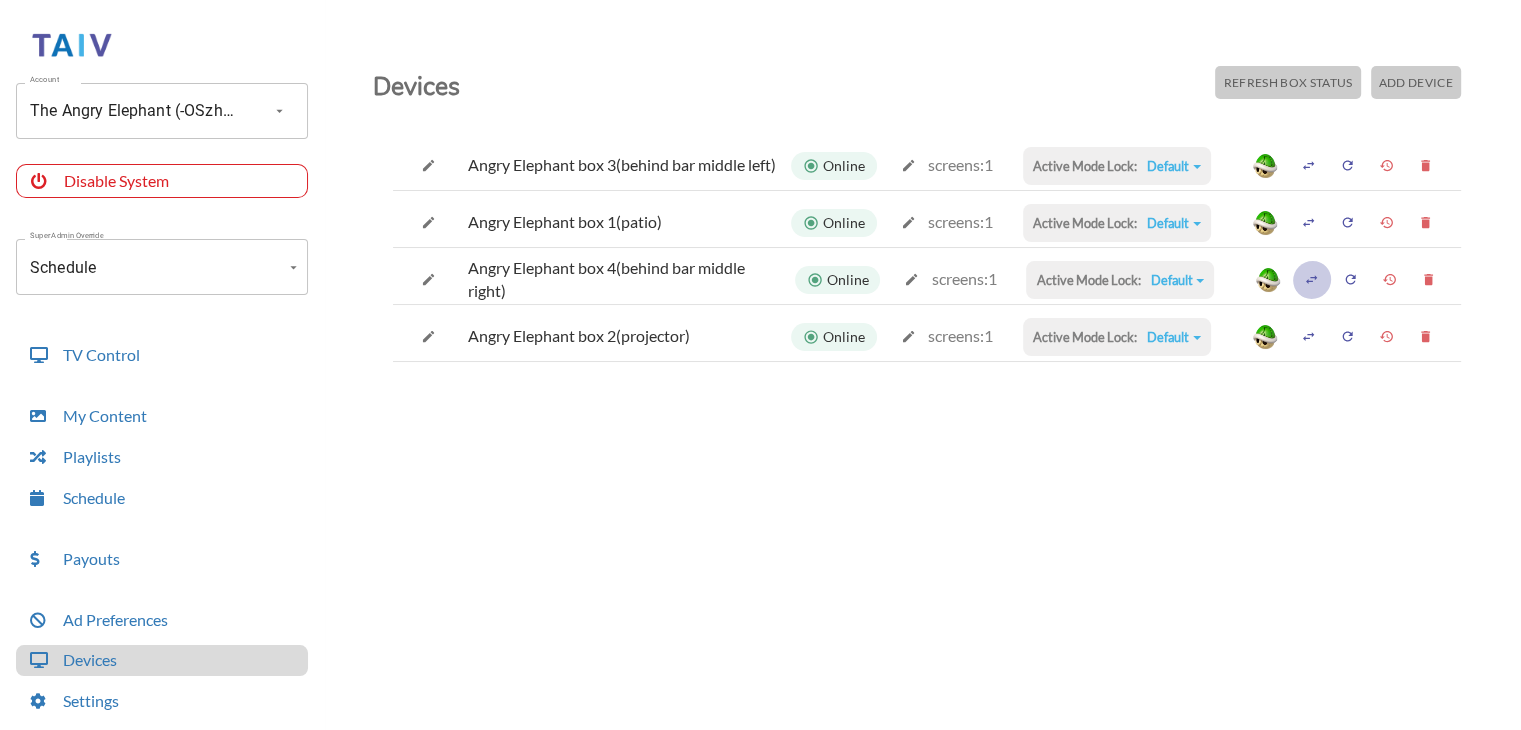 click at bounding box center (1308, 165) 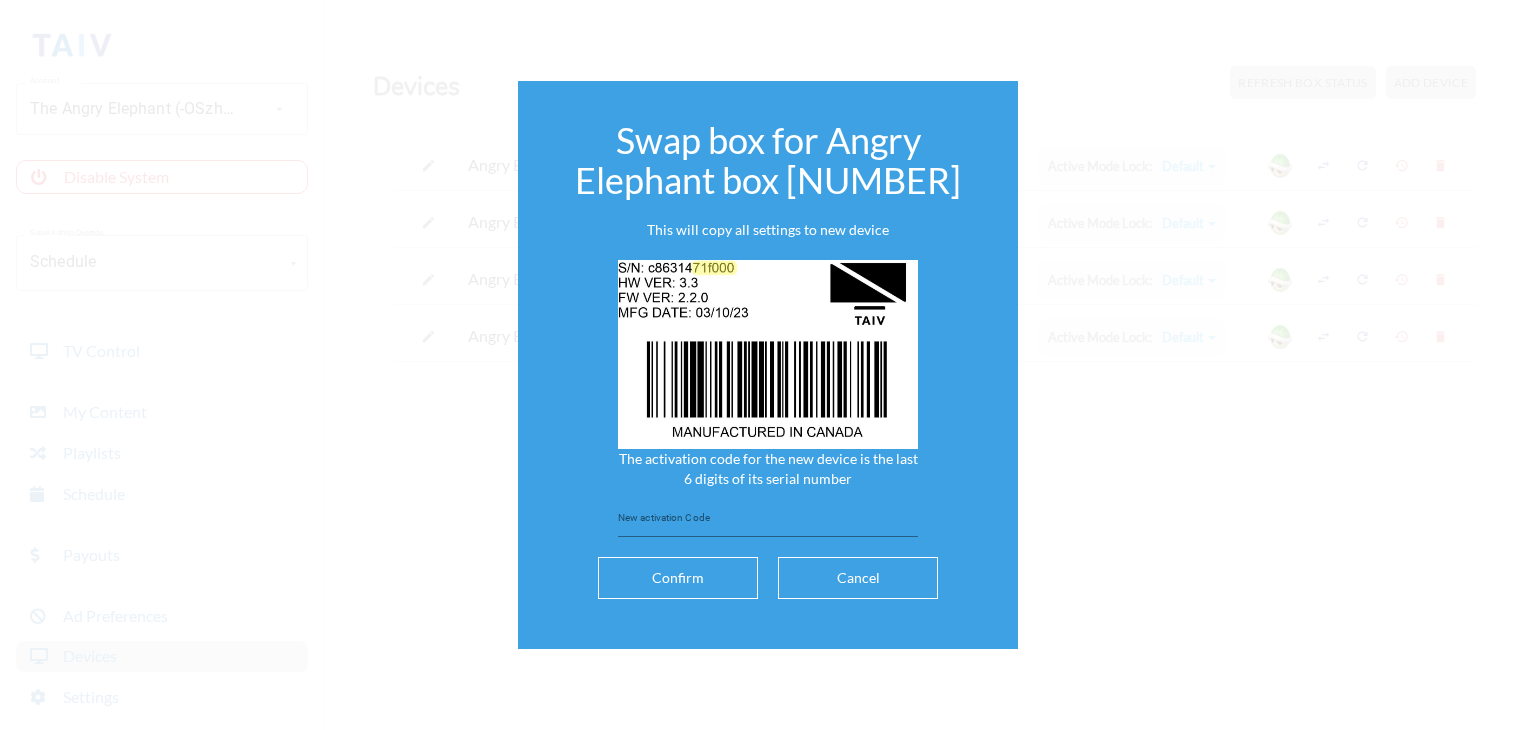 click on "Cancel" at bounding box center (858, 578) 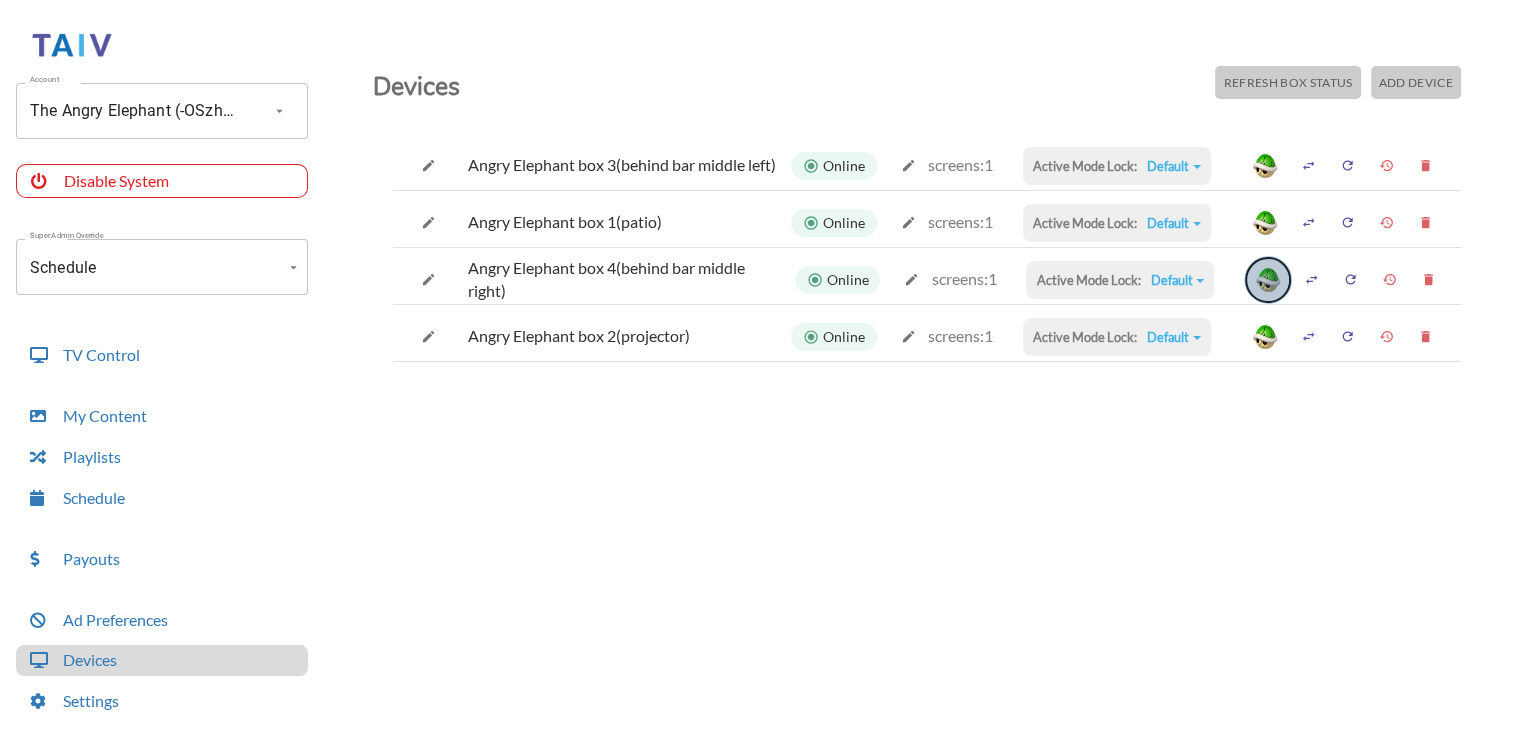 click at bounding box center (1268, 280) 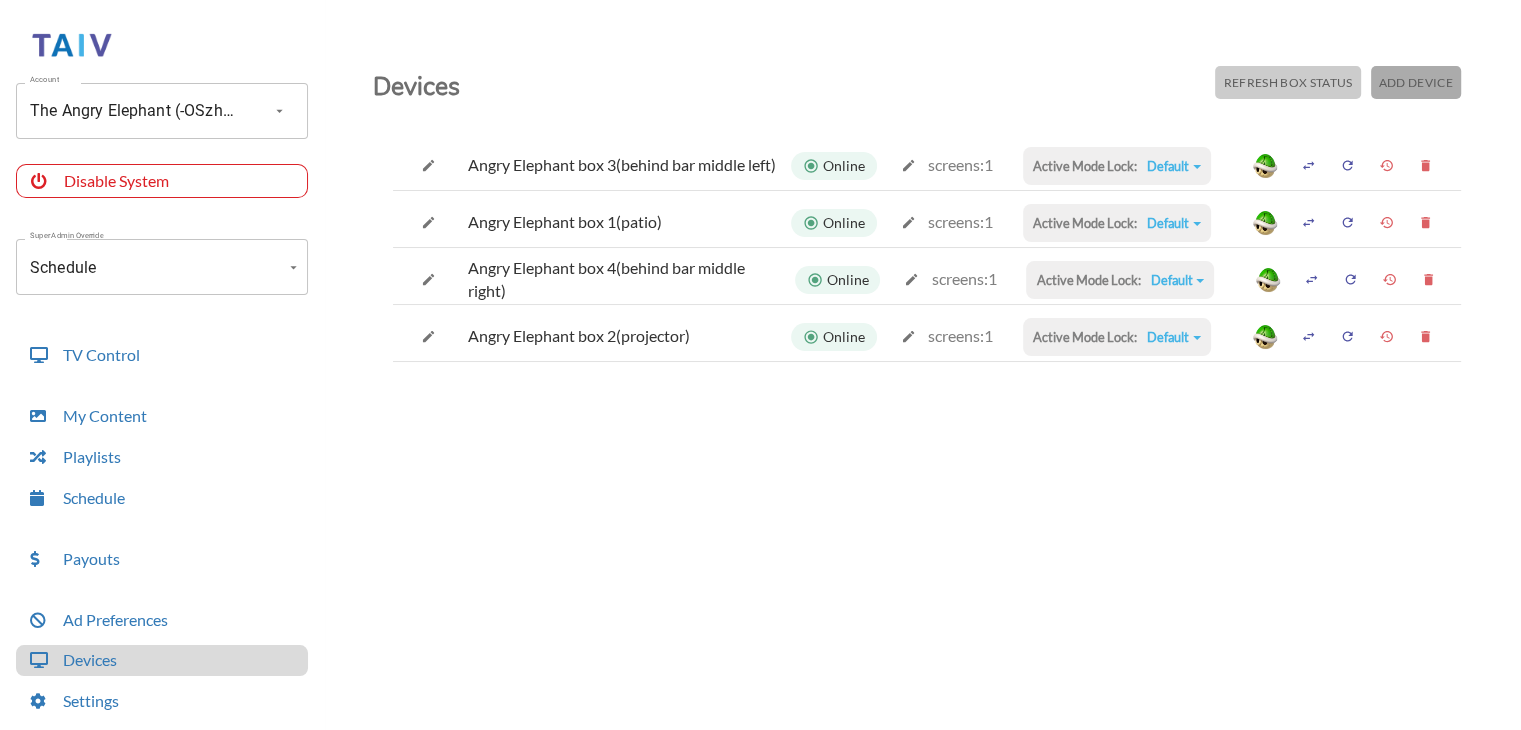 click on "Add Device" at bounding box center (1287, 82) 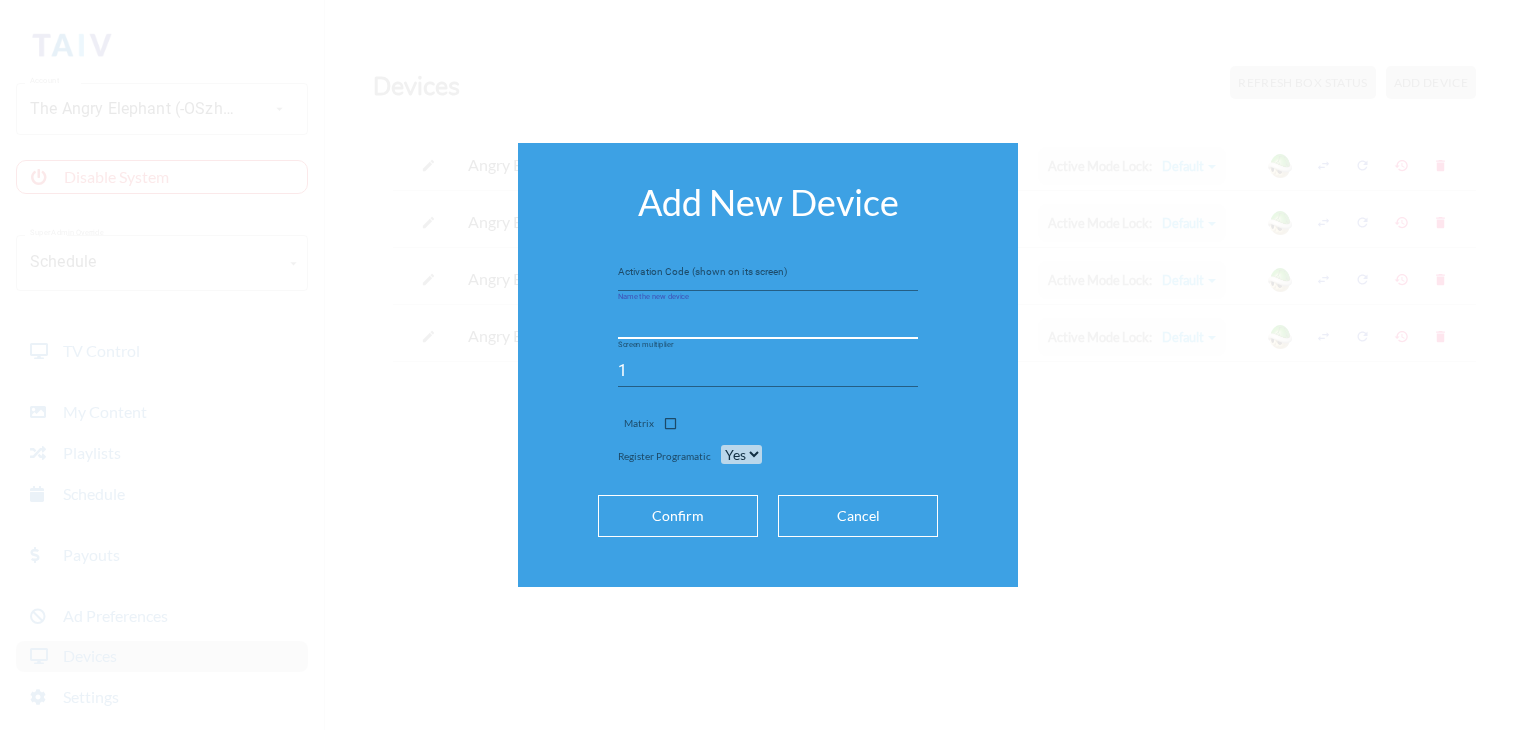 click at bounding box center (768, 323) 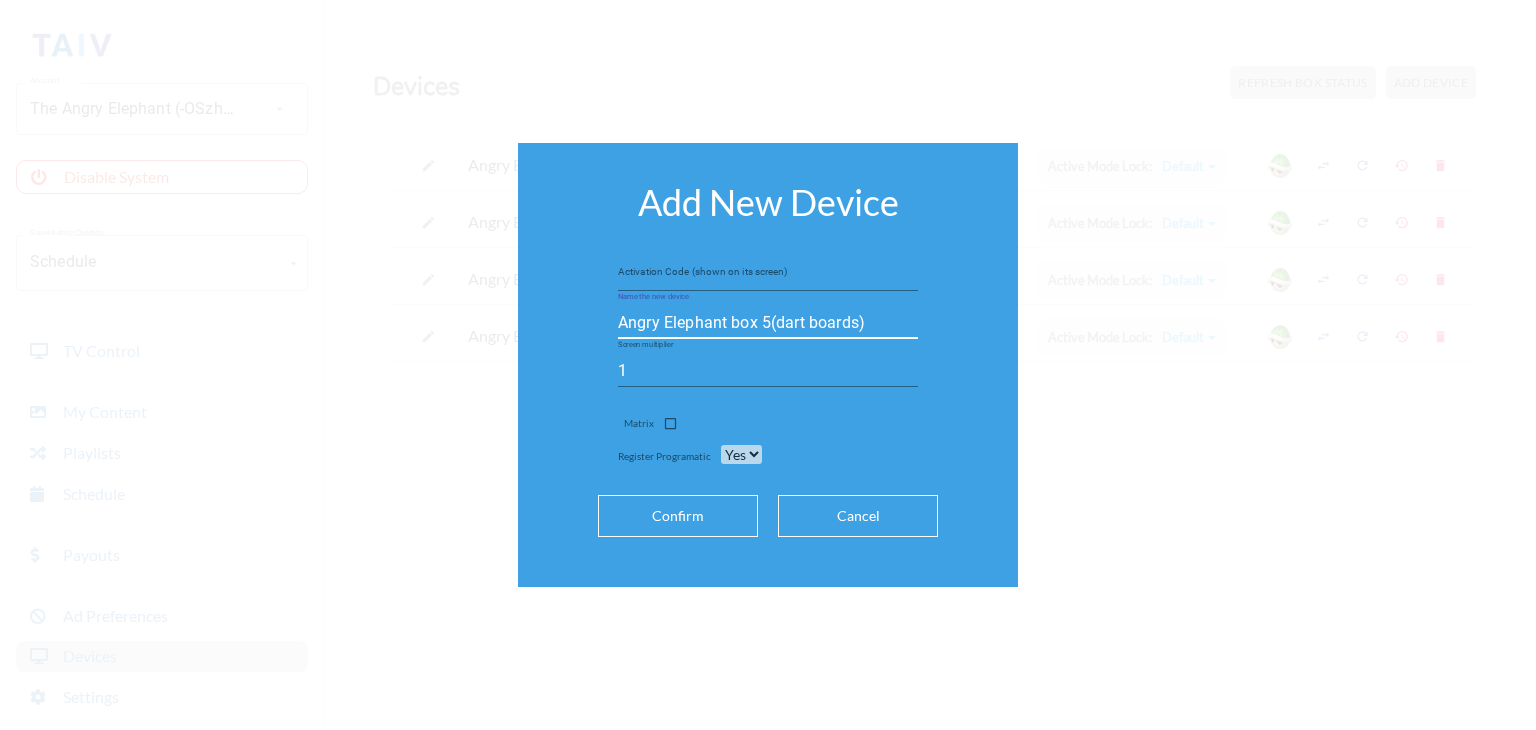 type on "Angry Elephant box 5(dart boards)" 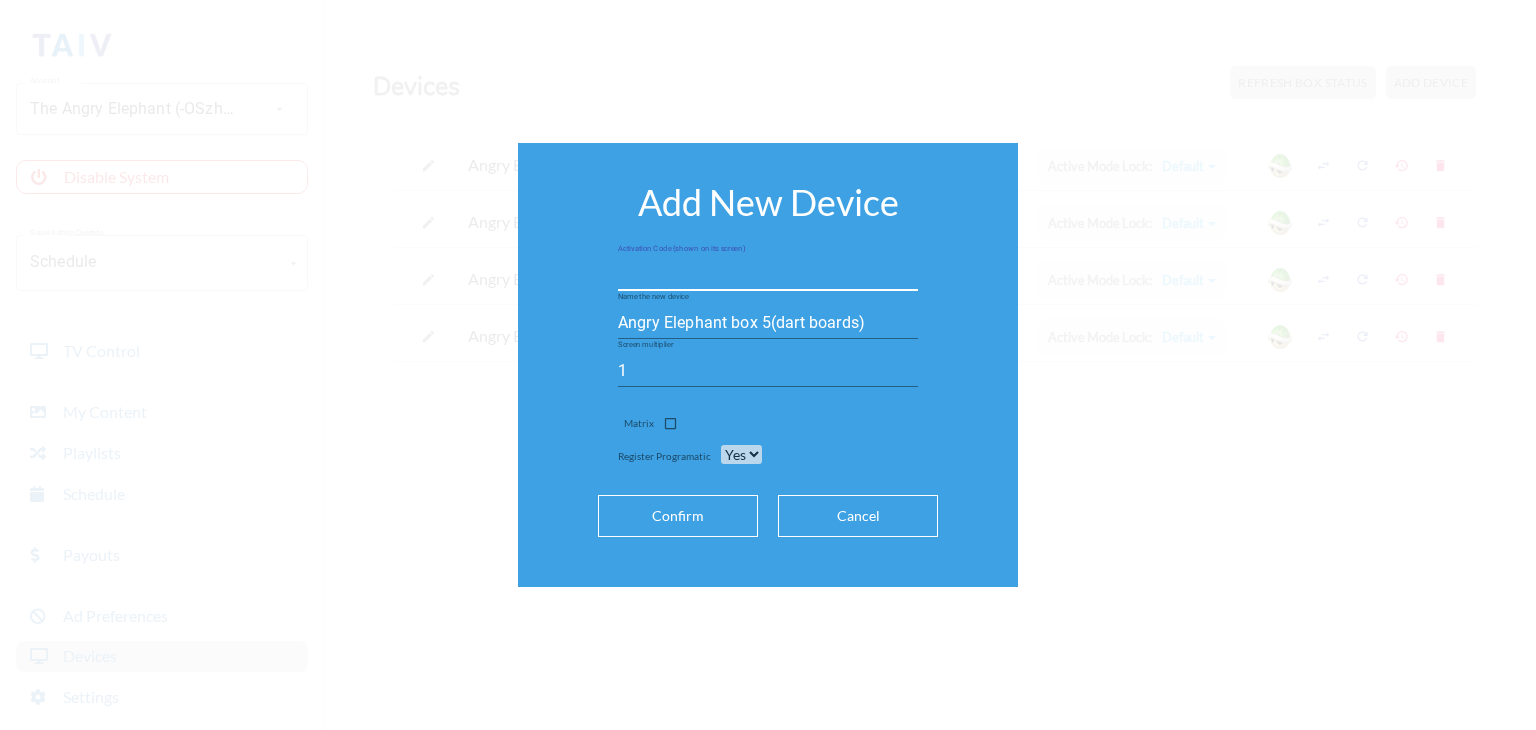 click at bounding box center [768, 275] 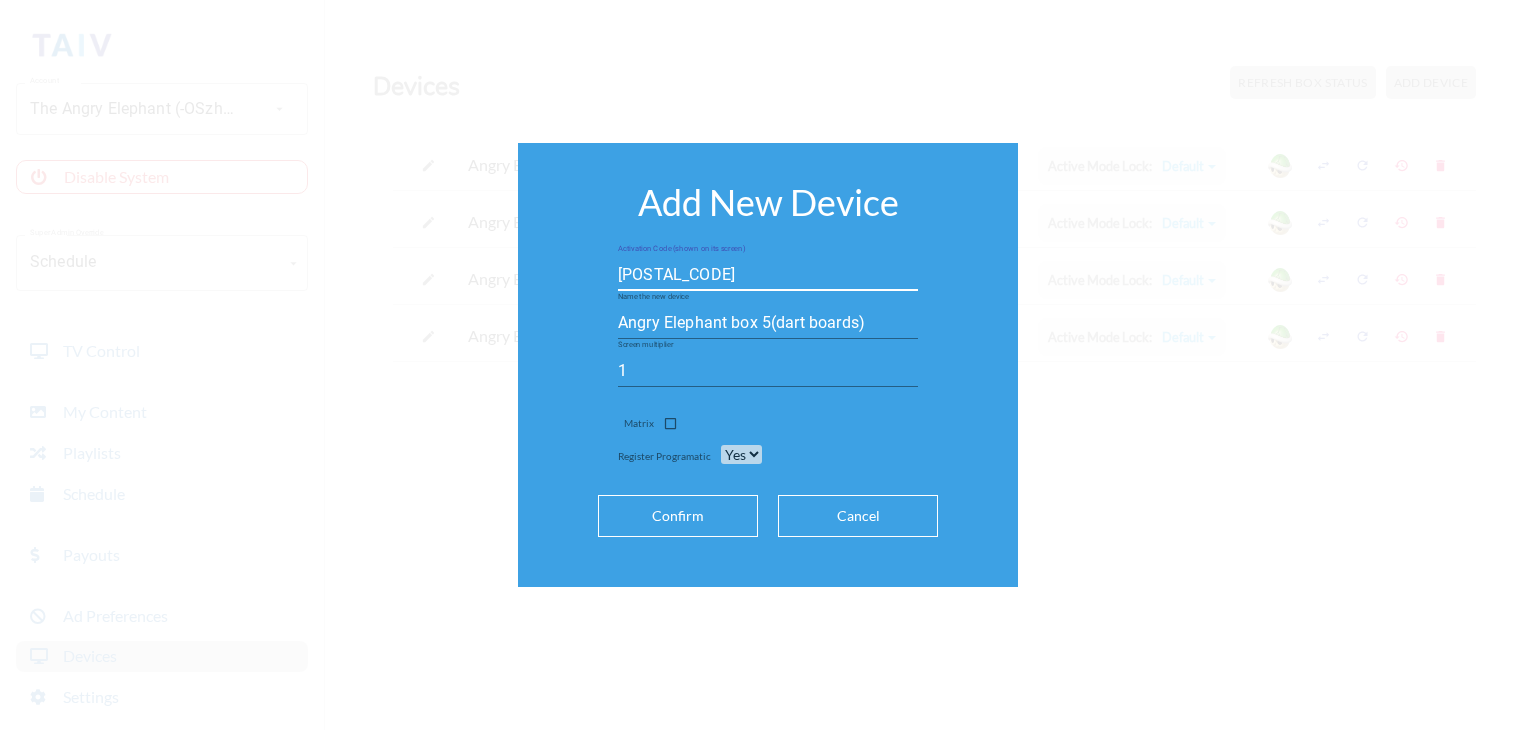 type on "[POSTAL_CODE]" 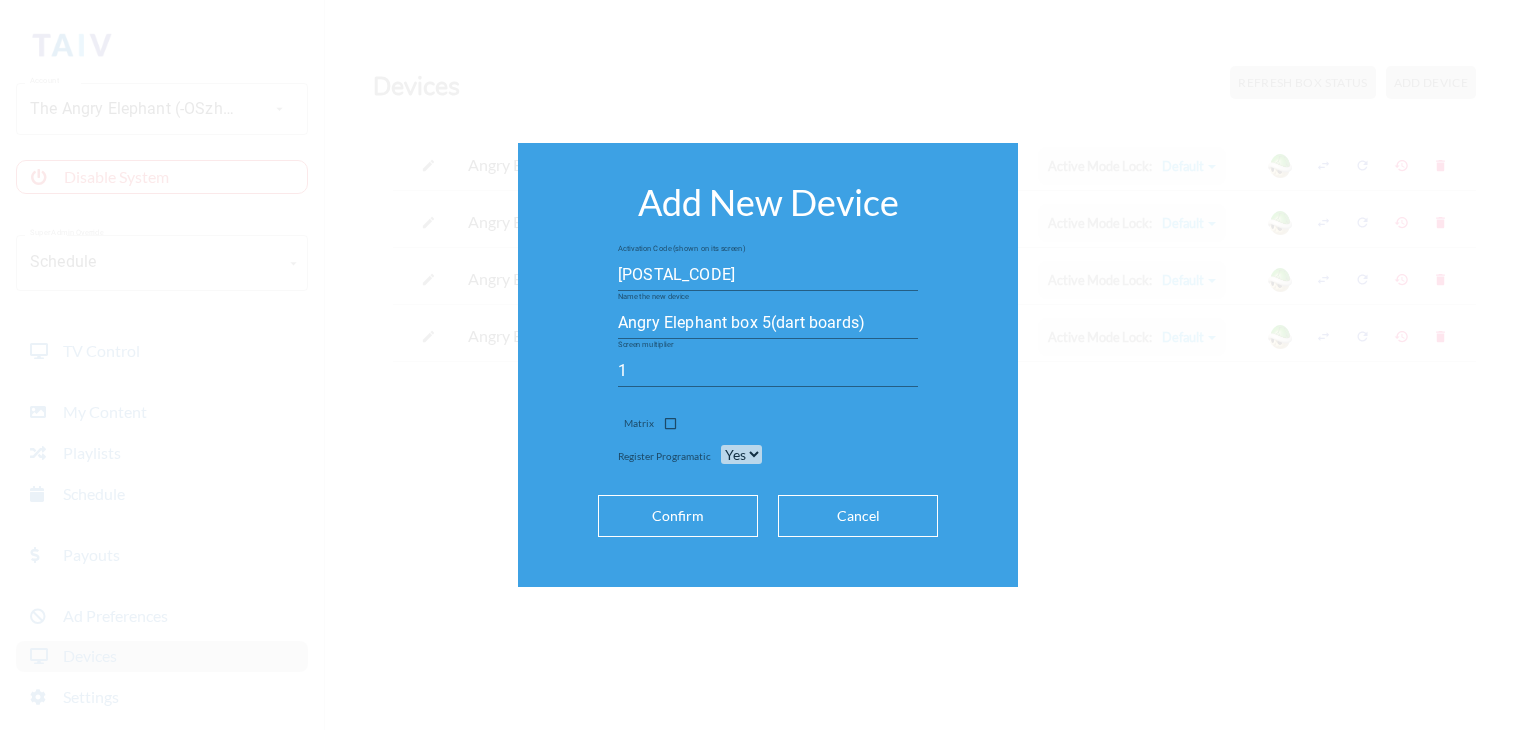 click on "Confirm" at bounding box center [678, 516] 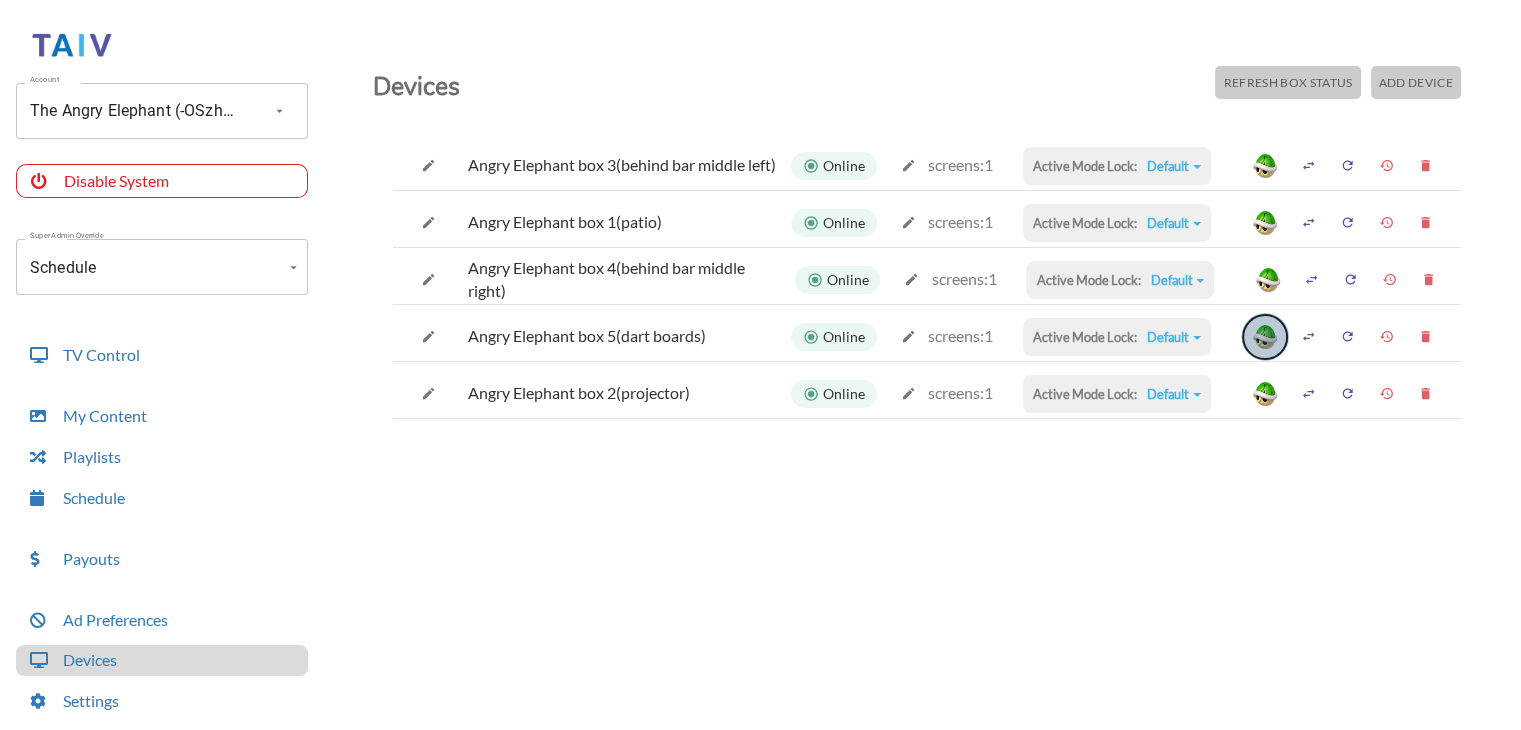 click at bounding box center [1265, 337] 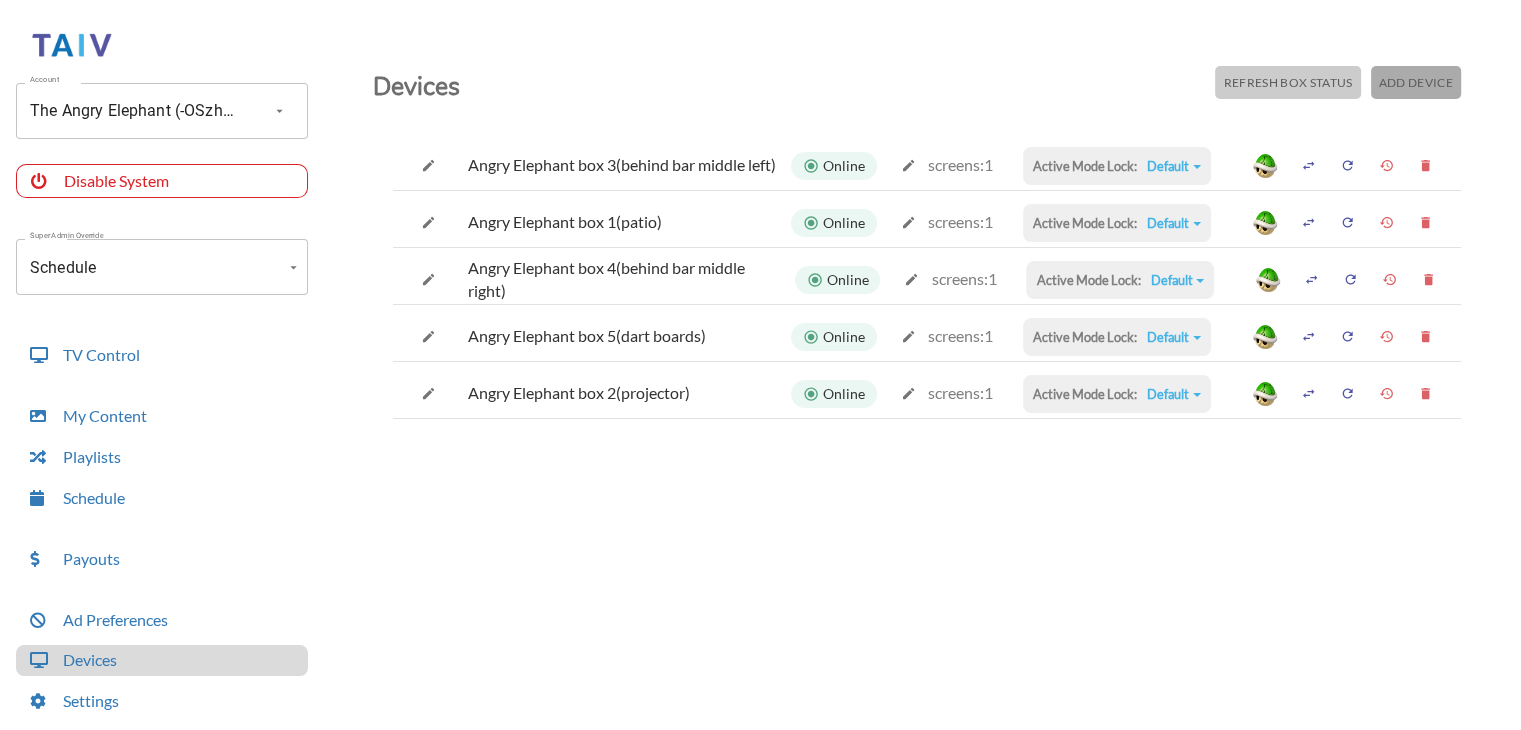 click on "Add Device" at bounding box center [1287, 82] 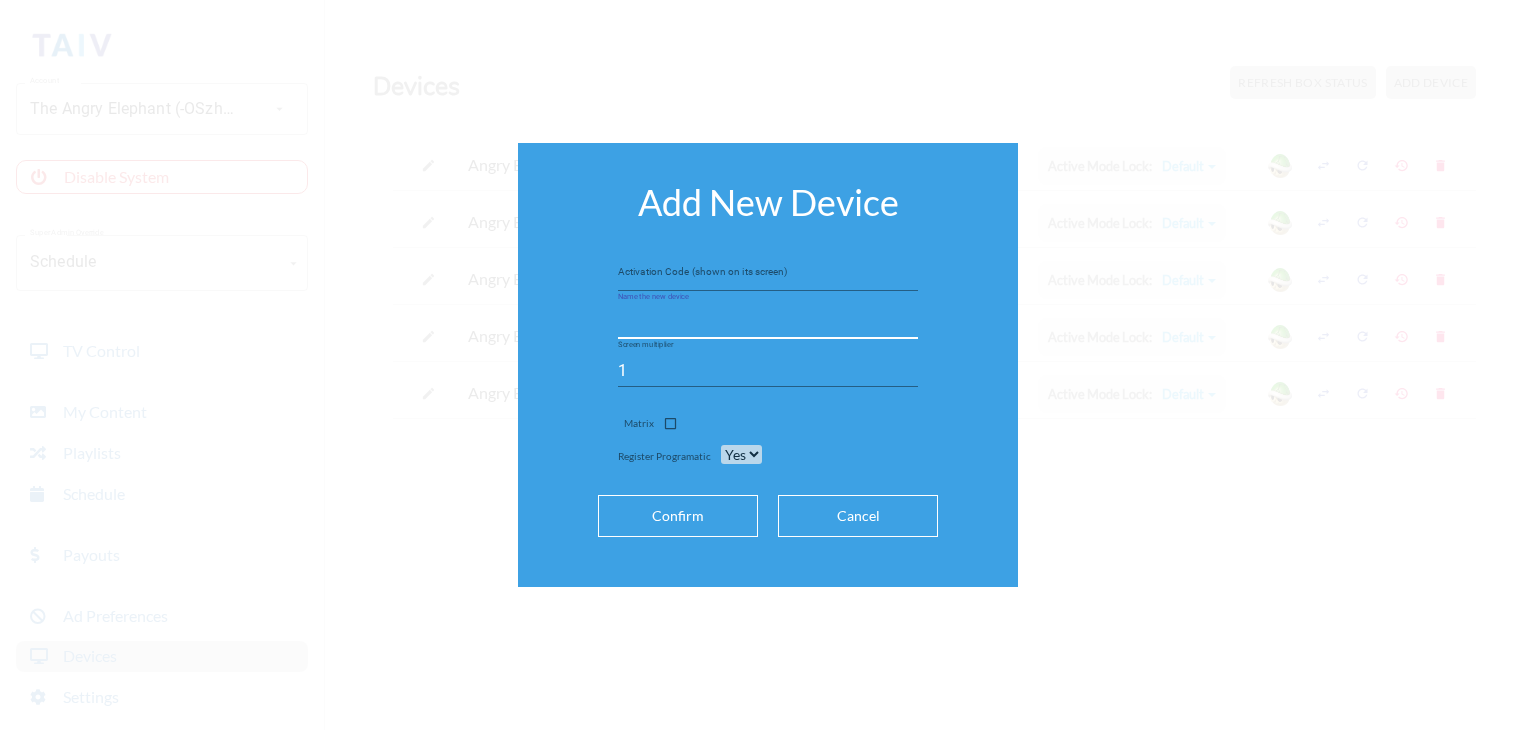 click at bounding box center (768, 323) 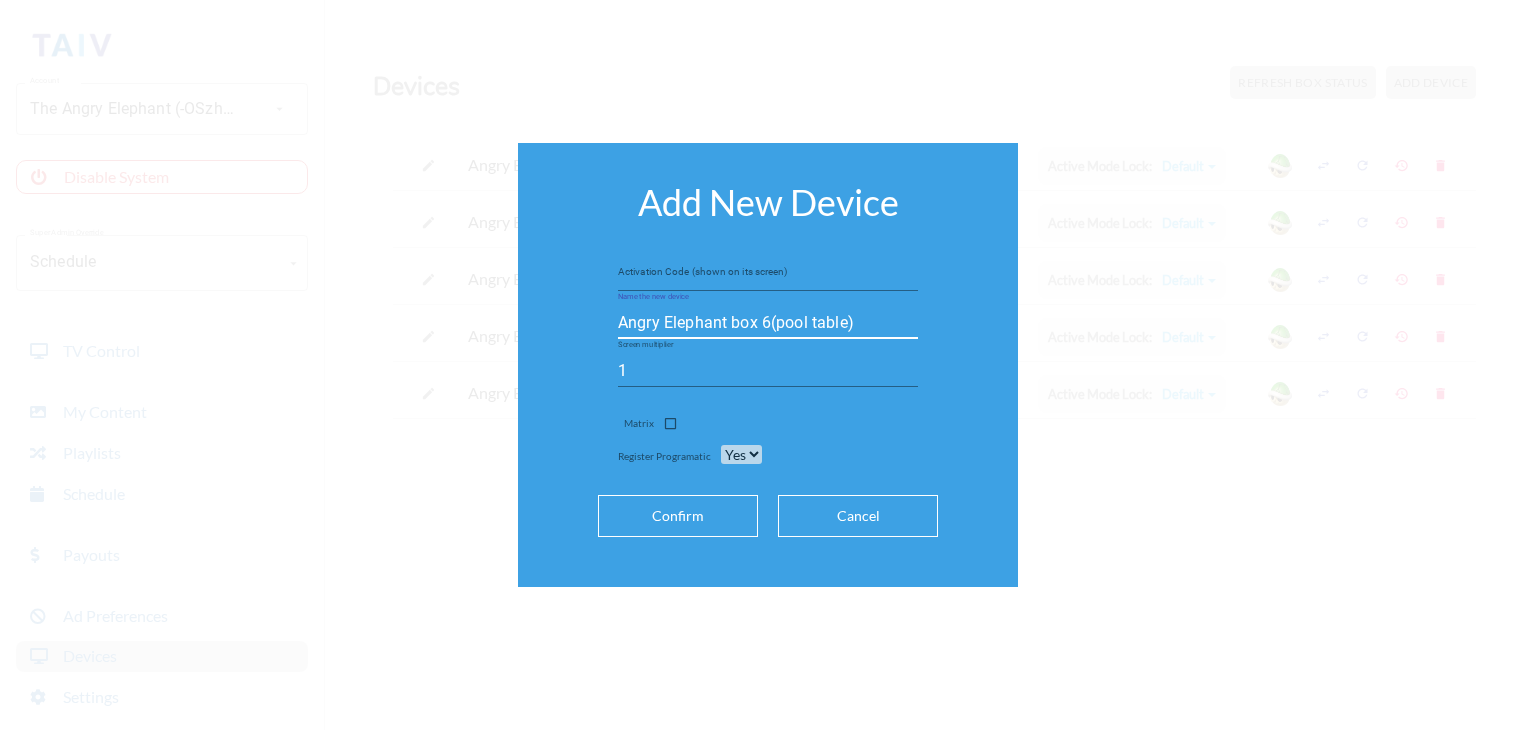 type on "Angry Elephant box 6(pool table)" 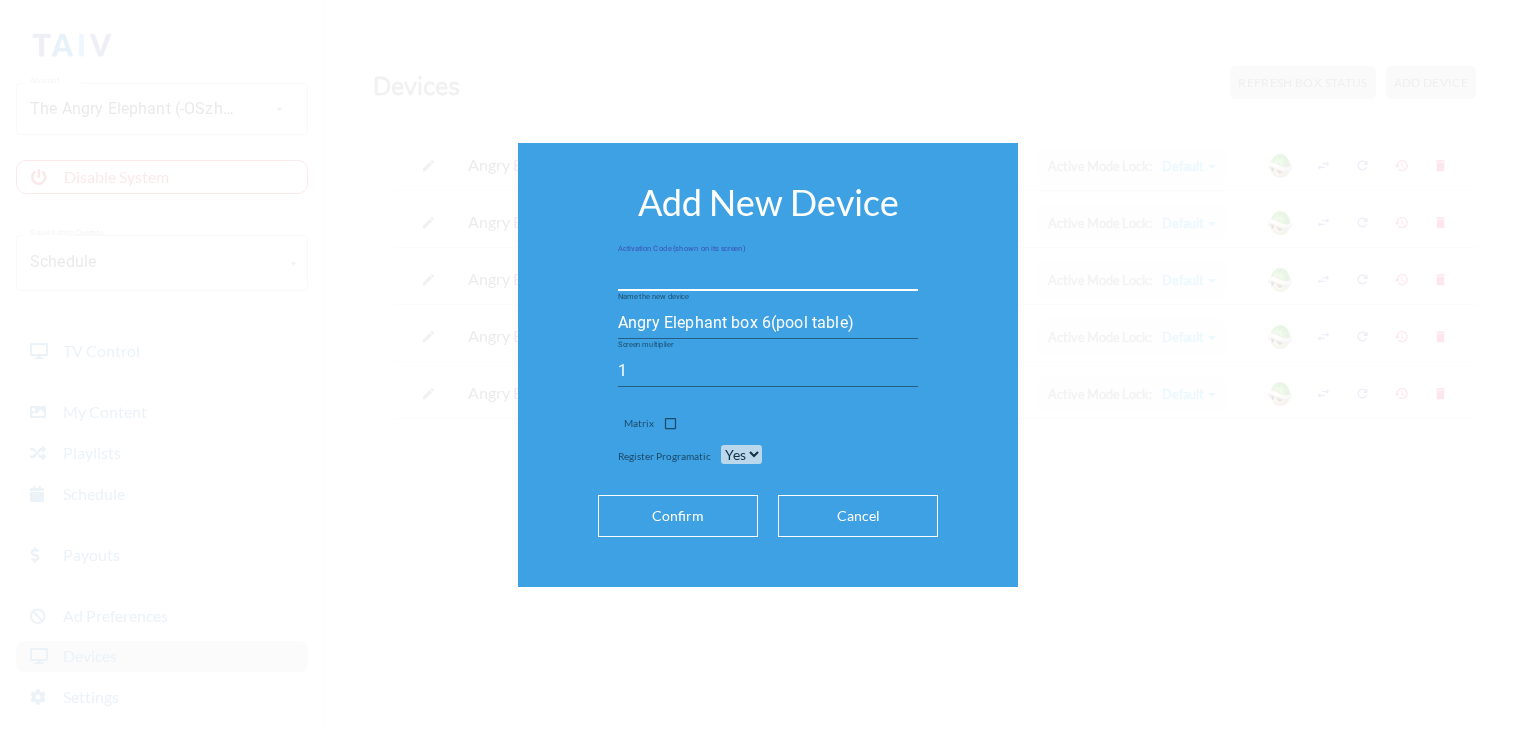 click at bounding box center (768, 275) 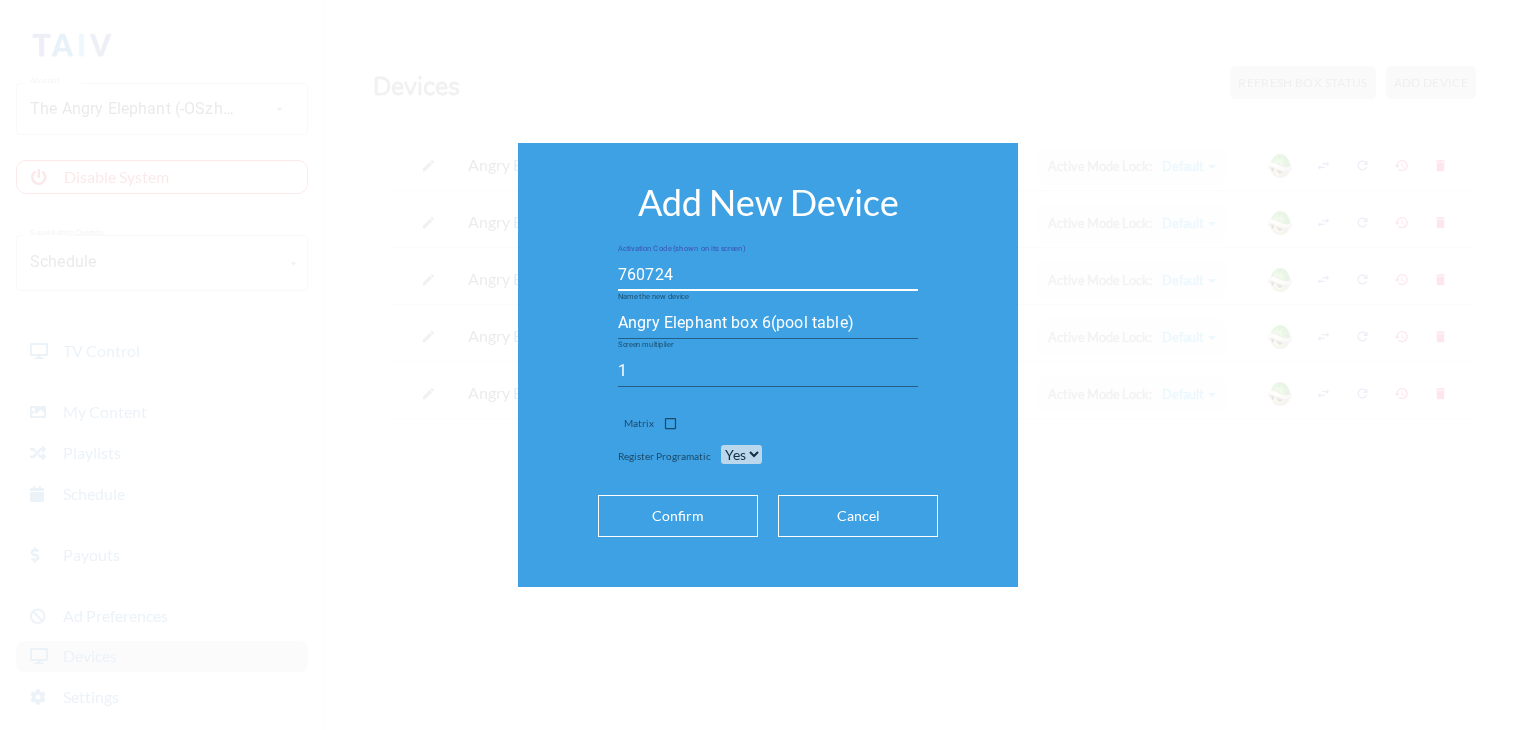 type on "760724" 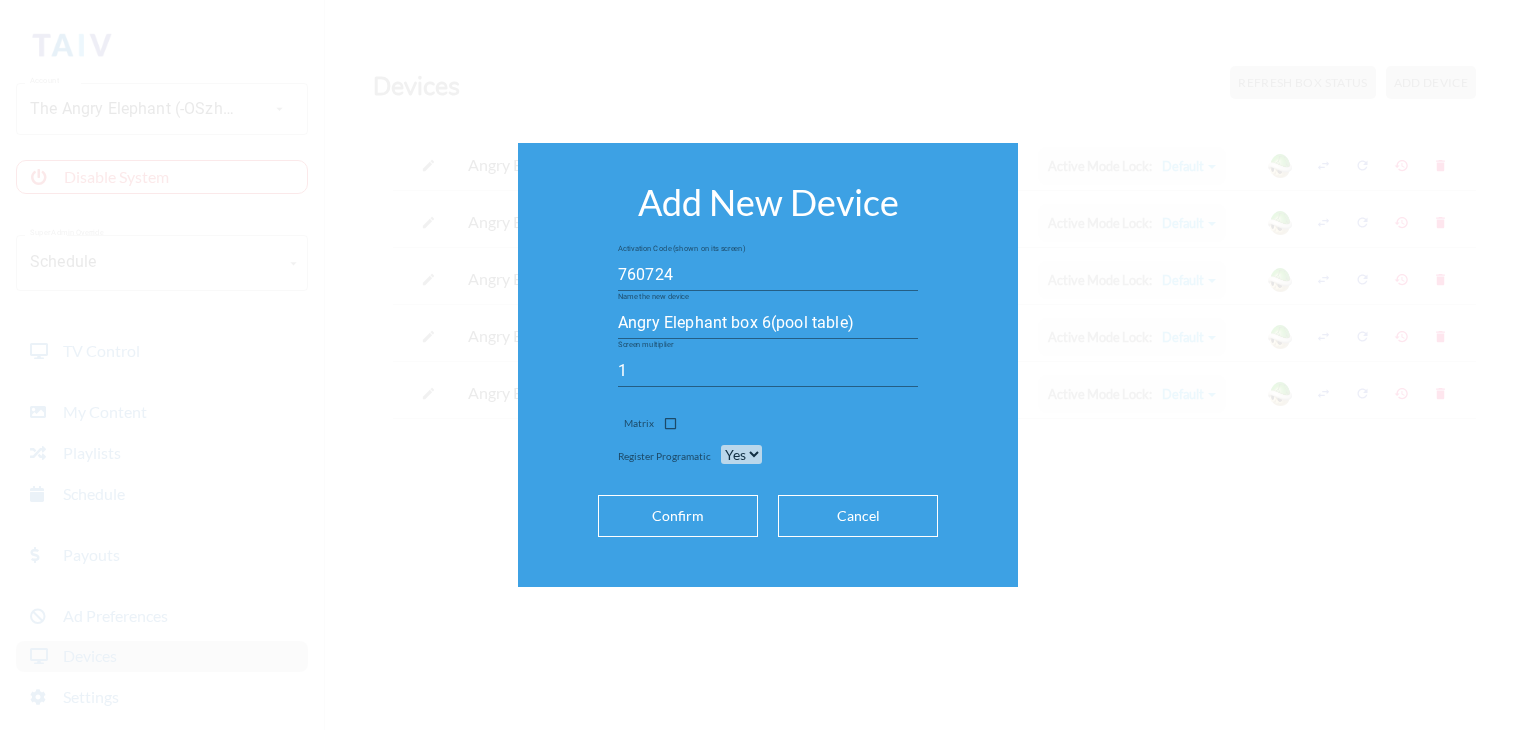 click on "Confirm" at bounding box center [678, 516] 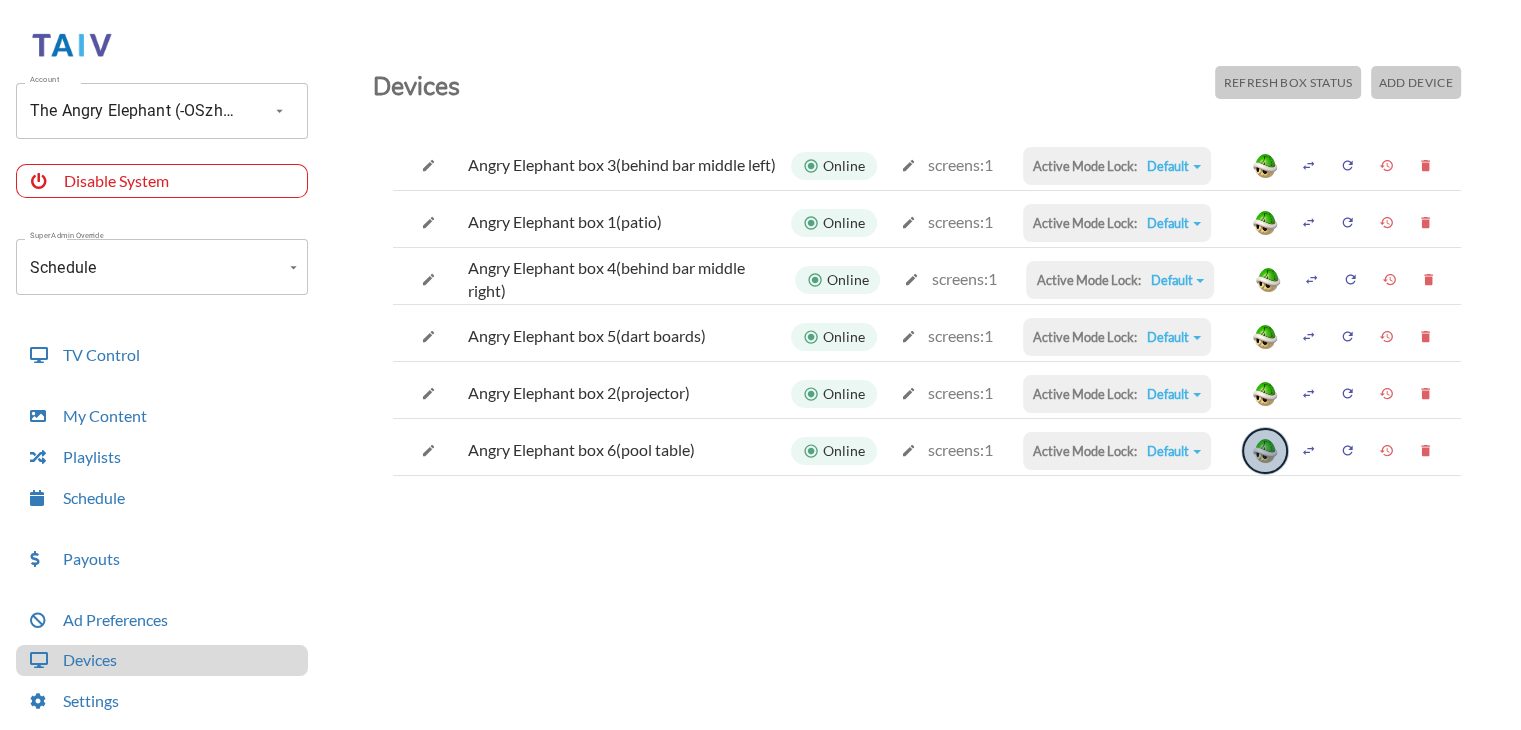 click at bounding box center [1265, 451] 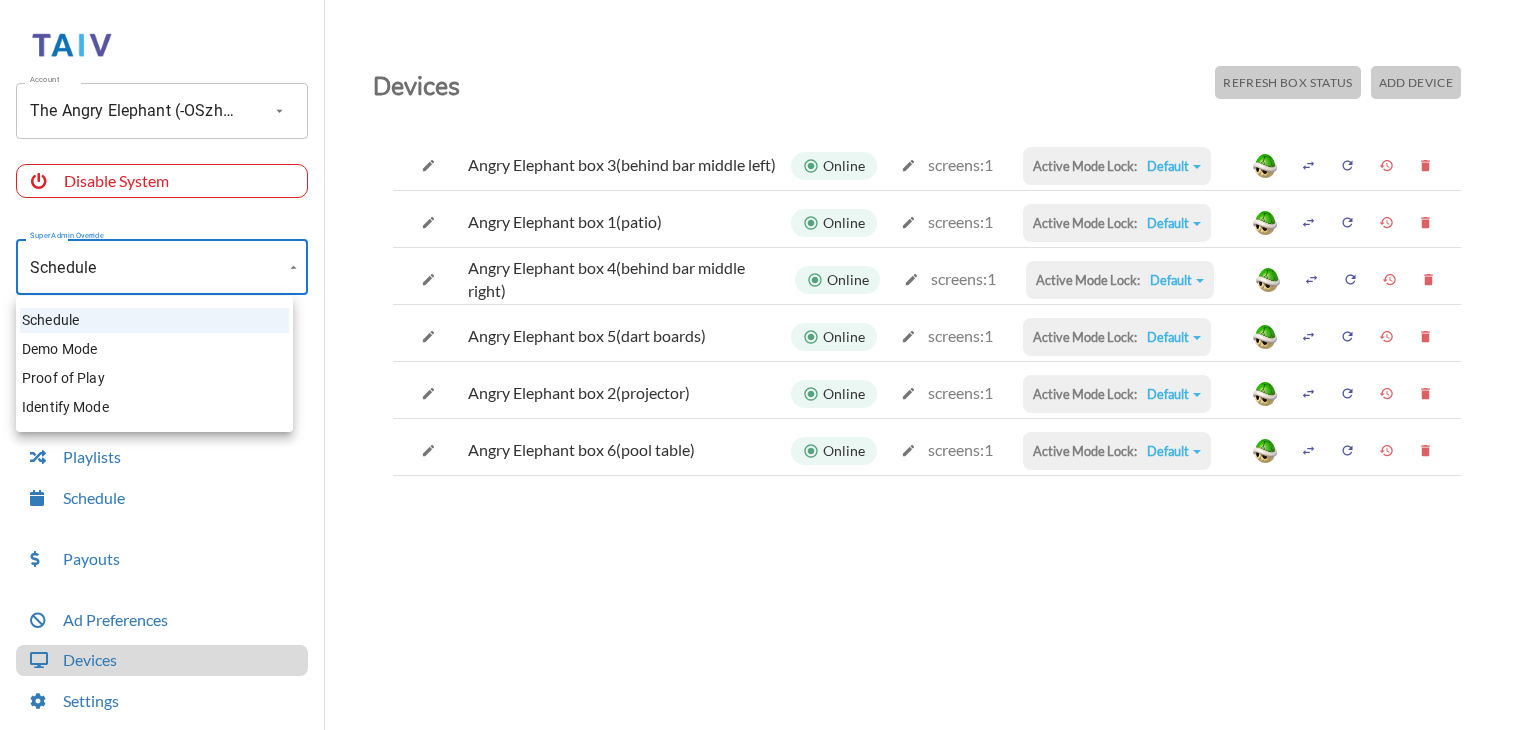 click on "Account The Angry Elephant (-OSzhG48jp4mJfomvsNy) Account Disable System Super Admin Override Schedule Schedule Mode Mode TV Control My Content Playlists Schedule Payouts Ad Preferences Devices Settings Super Admin Dashboard Ad Manager Log Out Devices Refresh Box Status Add Device Angry Elephant box [NUMBER]([STREET]) Online screens:  1 Active Mode Lock:  Default   Default Commercial Replacement Digital Signage System Disabled Angry Elephant box [NUMBER]([STREET]) Online screens:  1 Active Mode Lock:  Default   Default Commercial Replacement Digital Signage System Disabled Angry Elephant box [NUMBER]([STREET]) Online screens:  1 Active Mode Lock:  Default   Default Commercial Replacement Digital Signage System Disabled Angry Elephant box [NUMBER]([STREET]) Online screens:  1 Active Mode Lock:  Default   Default Commercial Replacement Digital Signage System Disabled Angry Elephant box [NUMBER]([STREET]) Online screens:  1 Active Mode Lock:  Default   Default Commercial Replacement Digital Signage System Disabled 1" at bounding box center (768, 370) 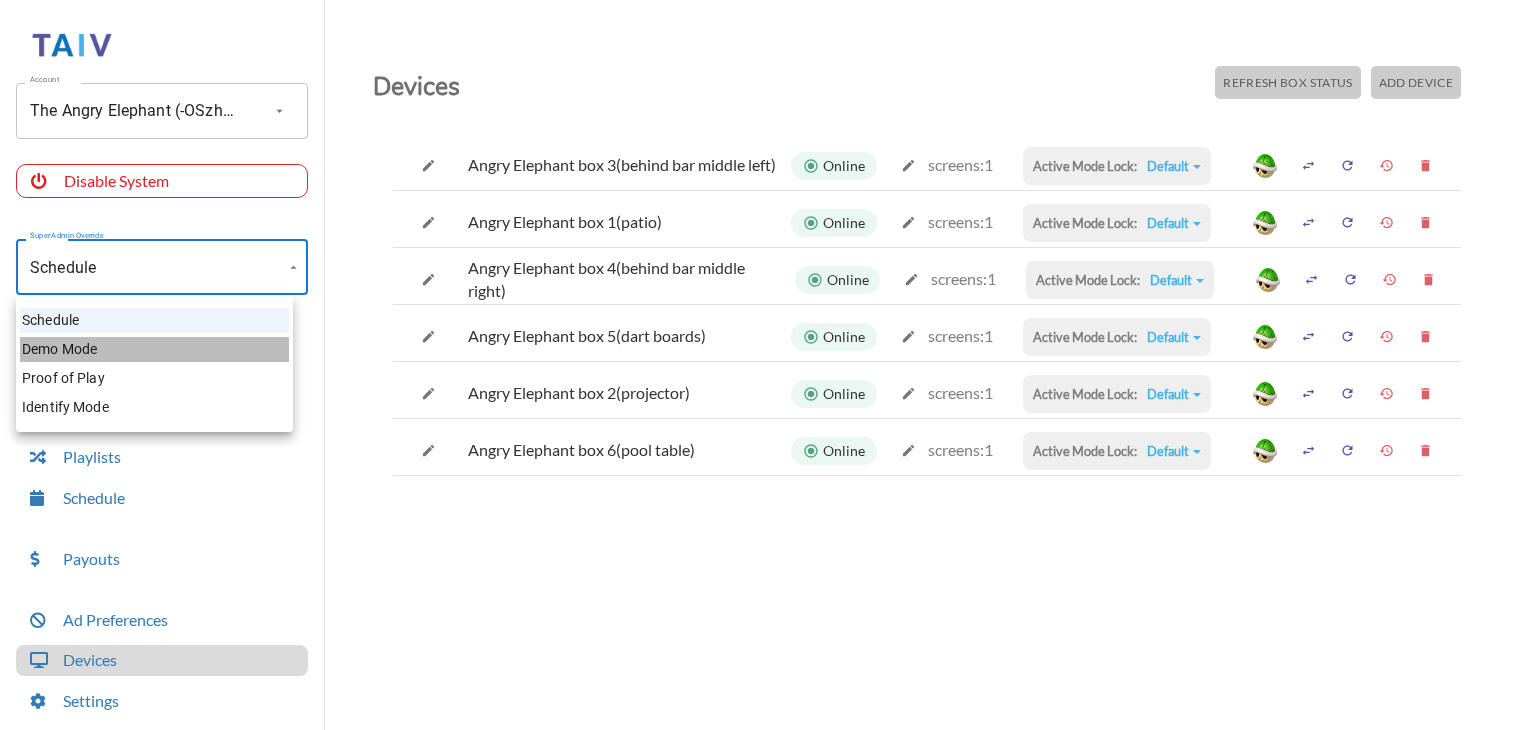 click on "Demo Mode" at bounding box center (154, 349) 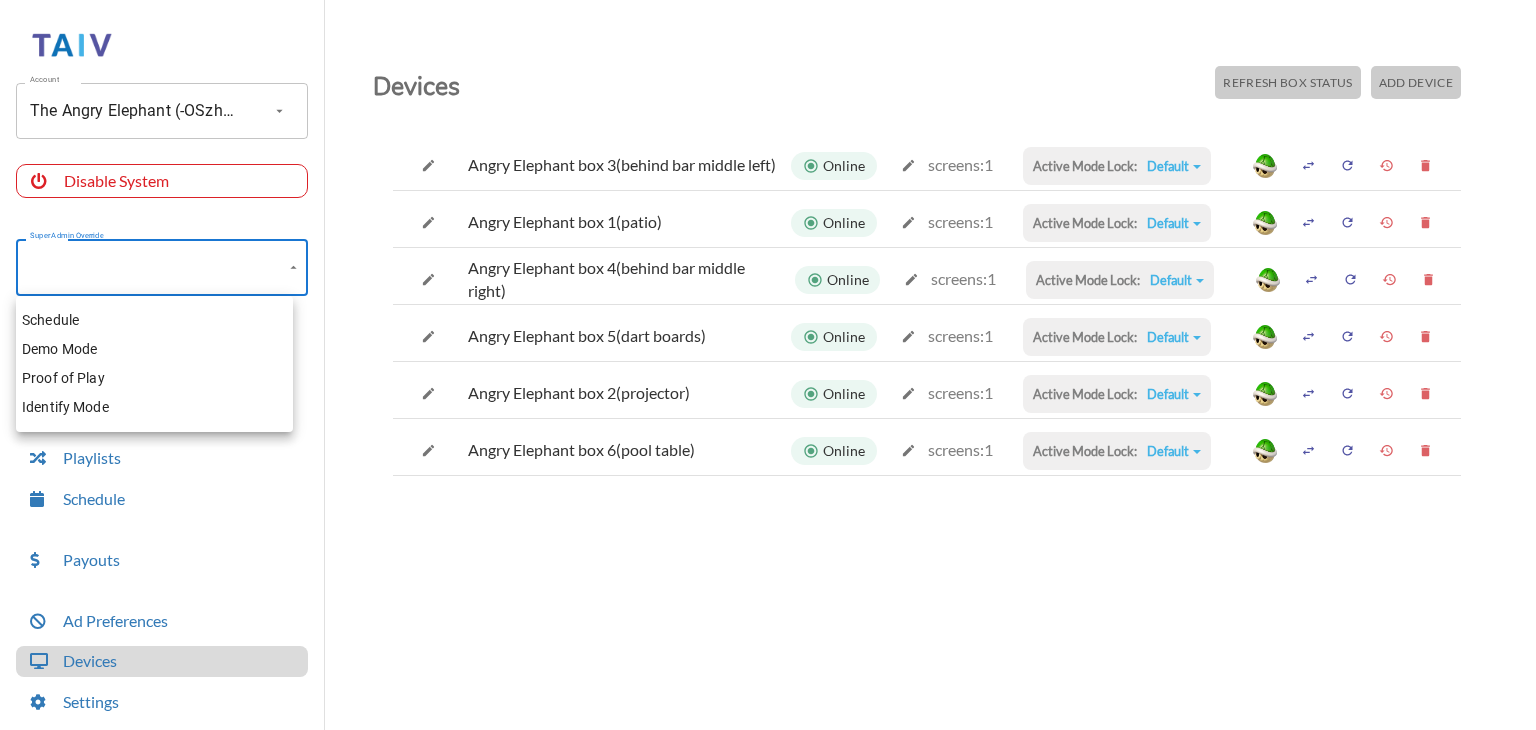 click on "Account The Angry Elephant (-OSzhG48jp4mJfomvsNy) Account Disable System Super Admin Override ​ Error Updating Mode TV Control My Content Playlists Schedule Payouts Ad Preferences Devices Settings Super Admin Dashboard Ad Manager Log Out Devices Refresh Box Status Add Device Angry Elephant box [NUMBER]([STREET]) Online screens:  1 Active Mode Lock:  Default   Default Commercial Replacement Digital Signage System Disabled Angry Elephant box [NUMBER]([STREET]) Online screens:  1 Active Mode Lock:  Default   Default Commercial Replacement Digital Signage System Disabled Angry Elephant box [NUMBER]([STREET]) Online screens:  1 Active Mode Lock:  Default   Default Commercial Replacement Digital Signage System Disabled Angry Elephant box [NUMBER]([STREET]) Online screens:  1 Active Mode Lock:  Default   Default Commercial Replacement Digital Signage System Disabled Angry Elephant box [NUMBER]([STREET]) Online screens:  1 Active Mode Lock:  Default   Default Commercial Replacement Digital Signage System Disabled Online" at bounding box center [768, 370] 